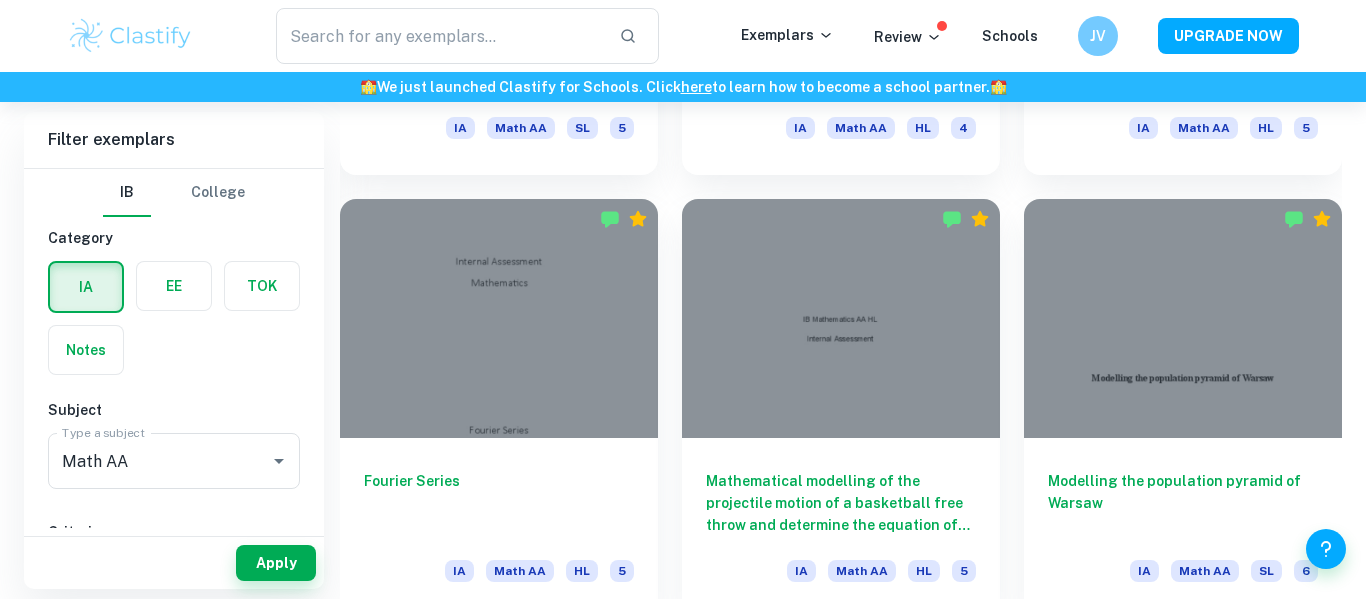 scroll, scrollTop: 2737, scrollLeft: 0, axis: vertical 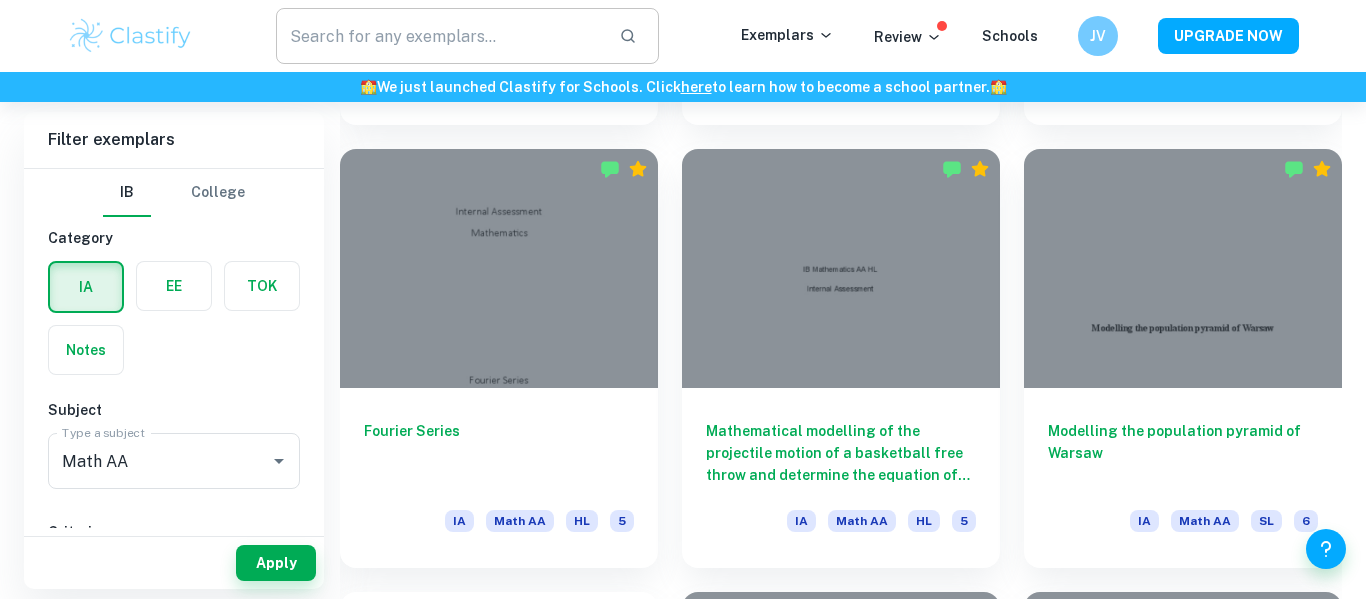 click at bounding box center (439, 36) 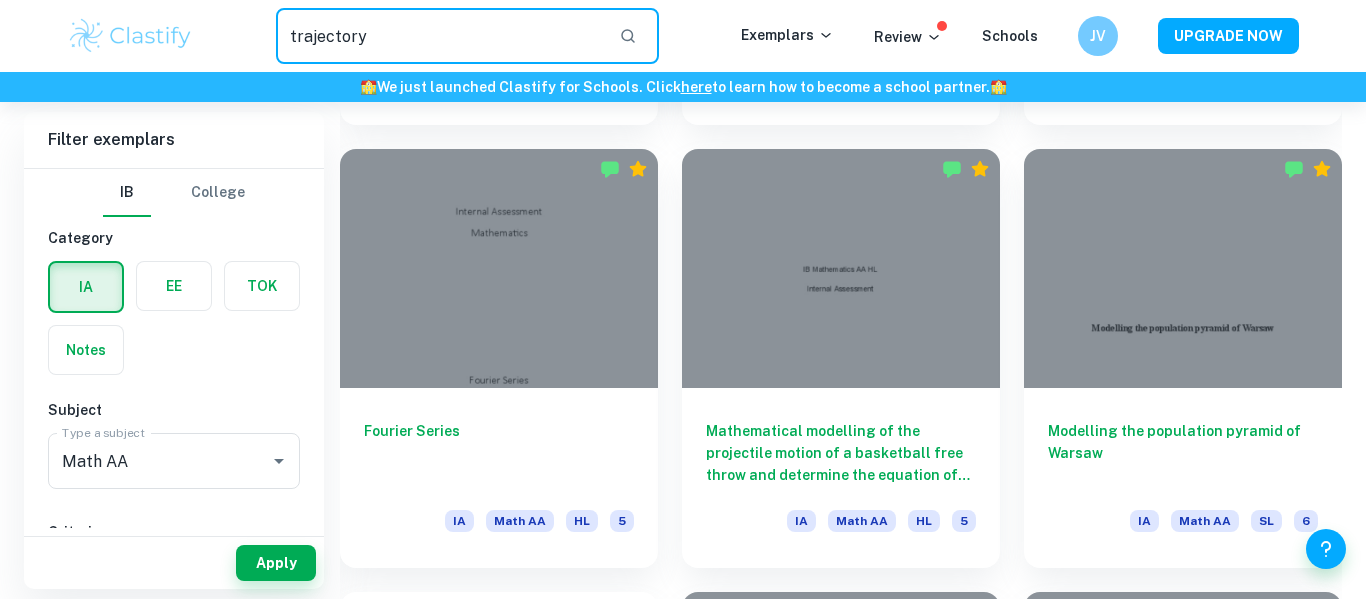 type on "trajectory" 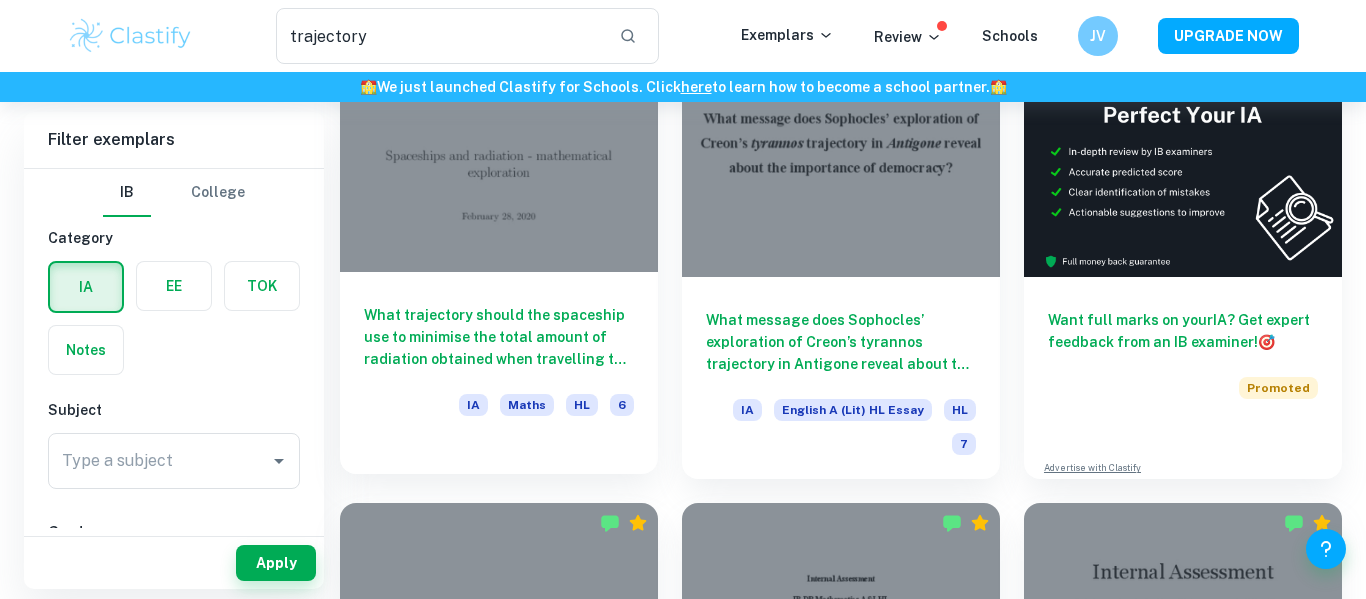 scroll, scrollTop: 180, scrollLeft: 0, axis: vertical 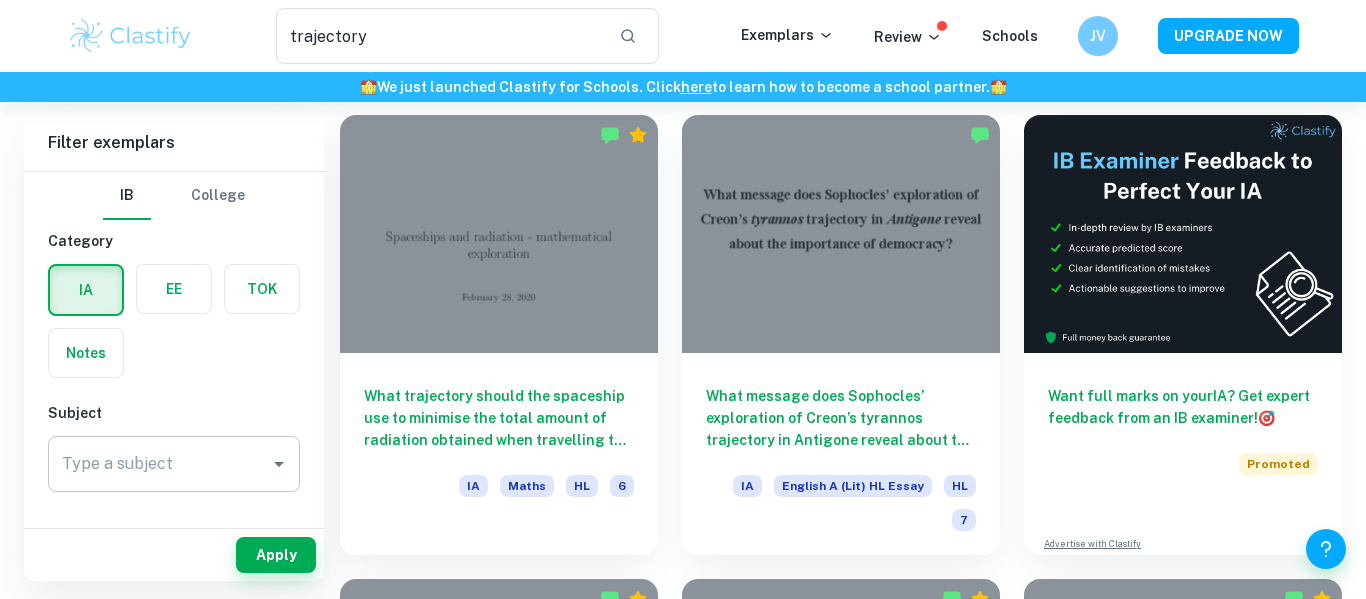 click 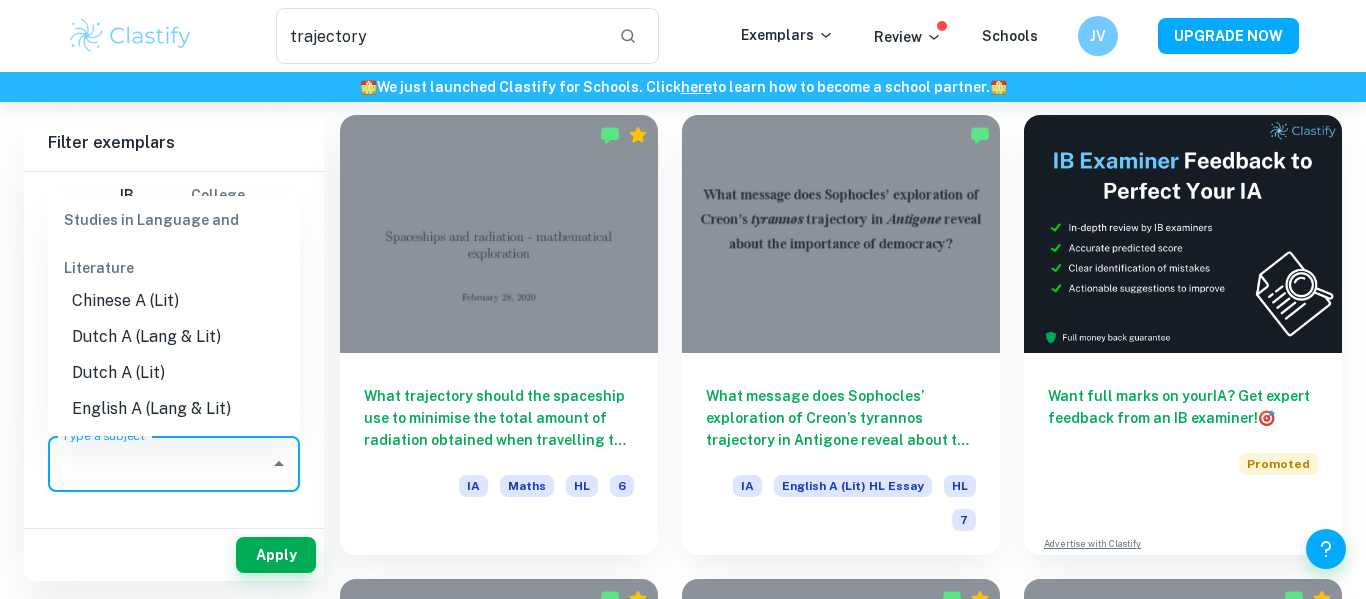scroll, scrollTop: 0, scrollLeft: 0, axis: both 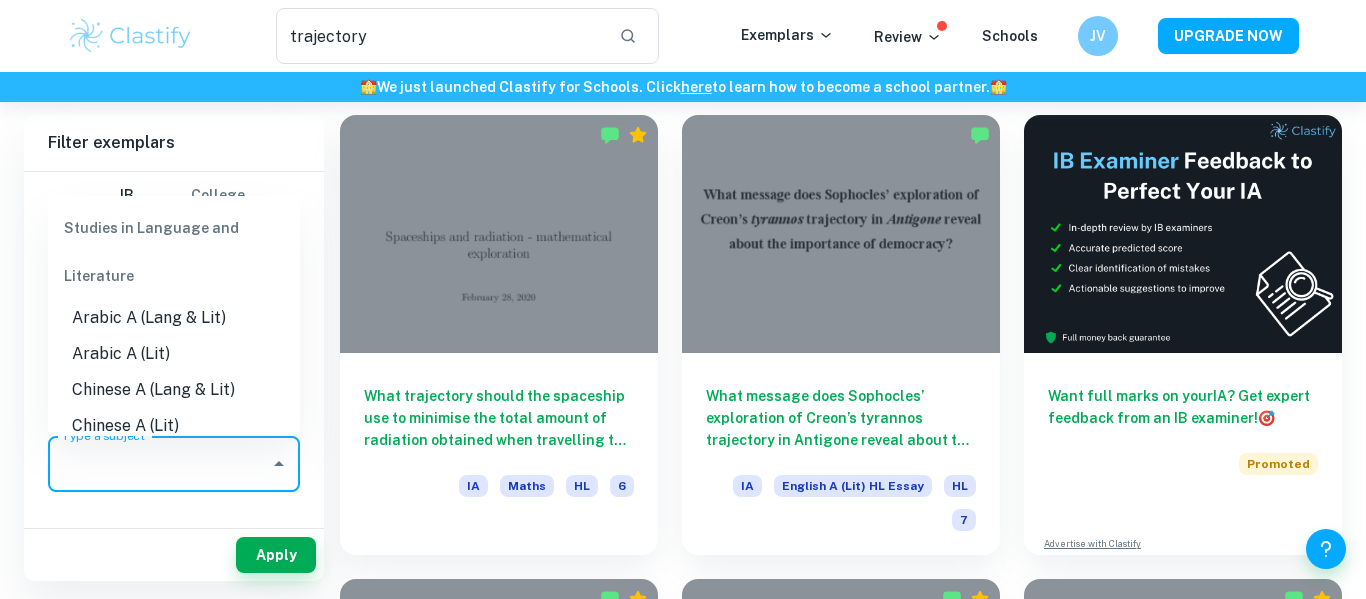 click on "Studies in Language and Literature" at bounding box center [174, 252] 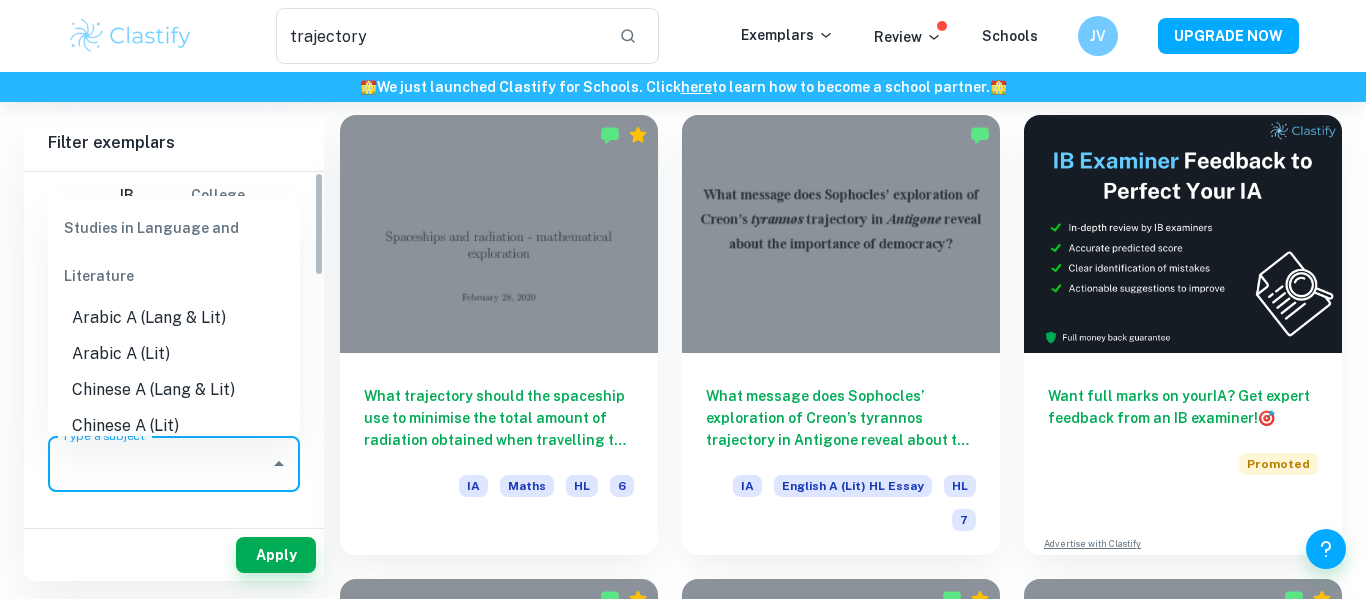 click on "College" at bounding box center [218, 196] 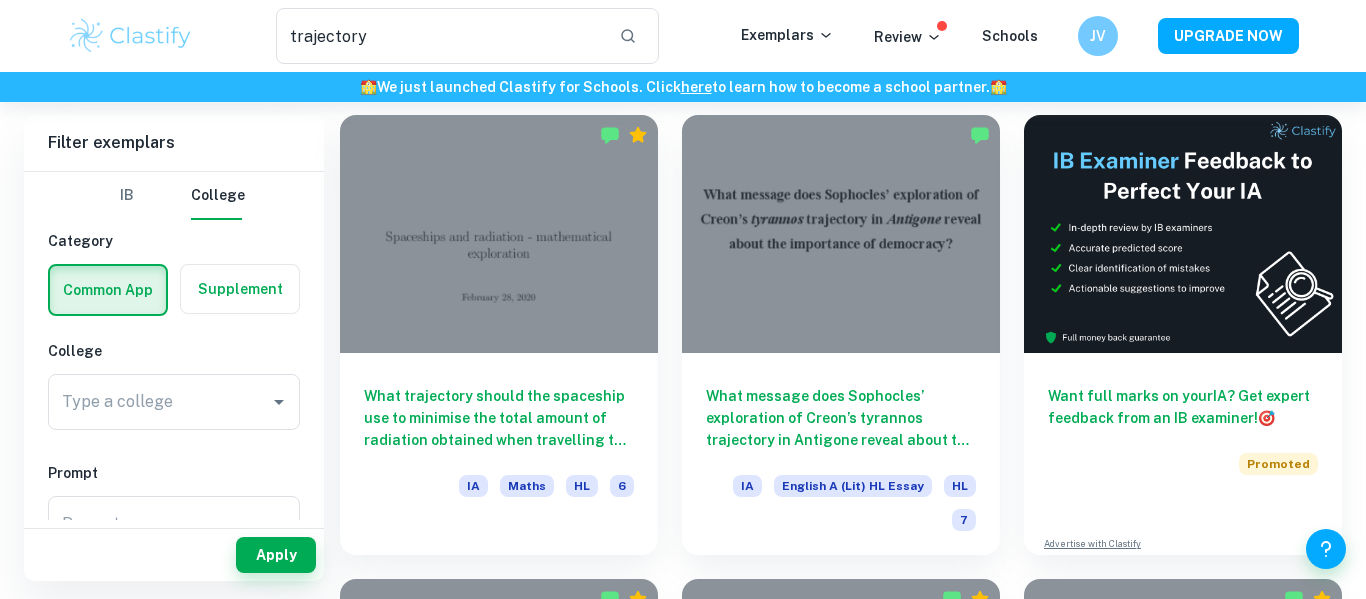 drag, startPoint x: 227, startPoint y: 191, endPoint x: 187, endPoint y: 197, distance: 40.4475 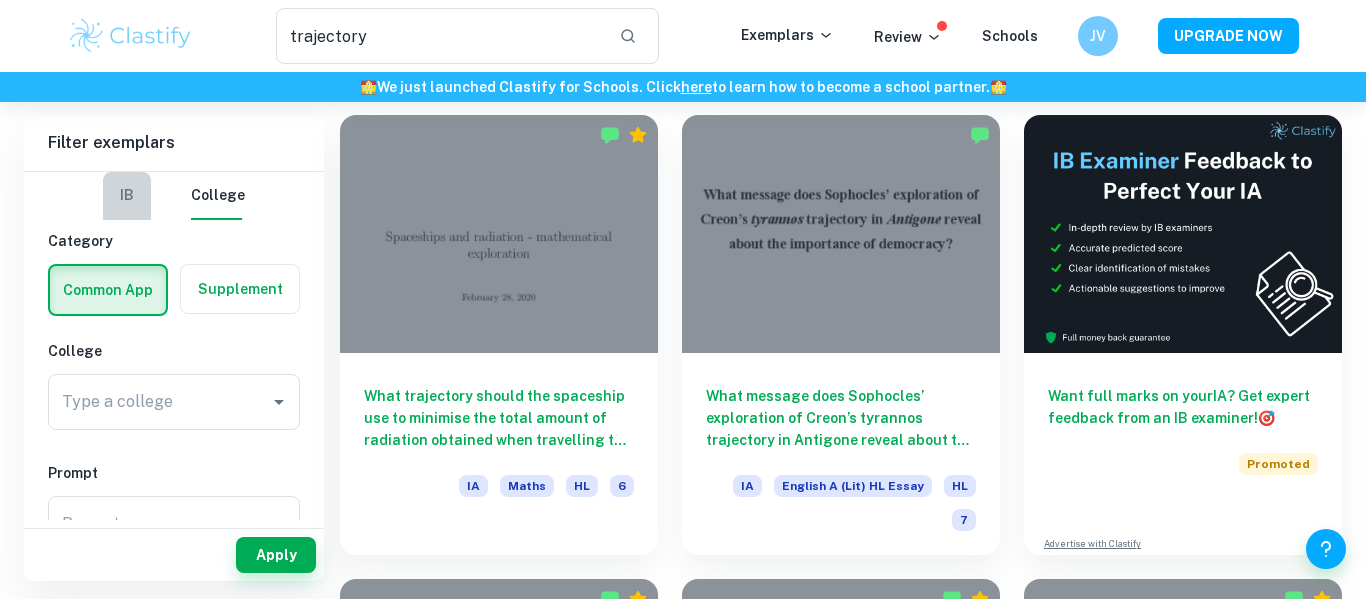 click on "IB" at bounding box center (127, 196) 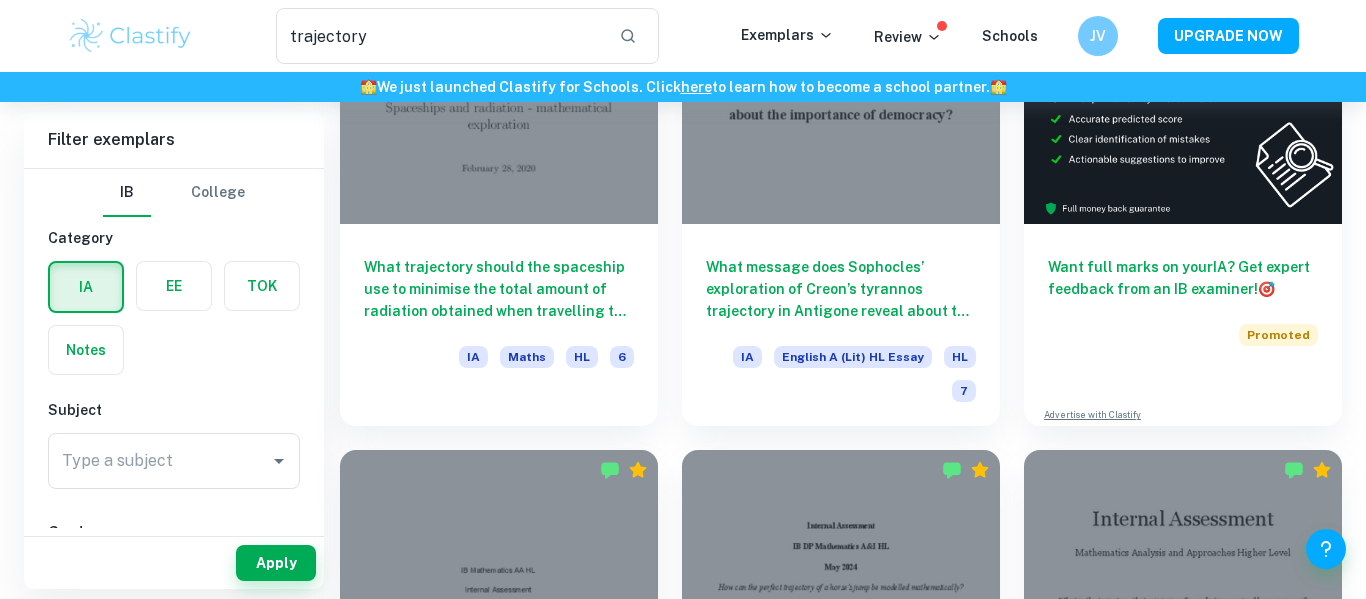 scroll, scrollTop: 245, scrollLeft: 0, axis: vertical 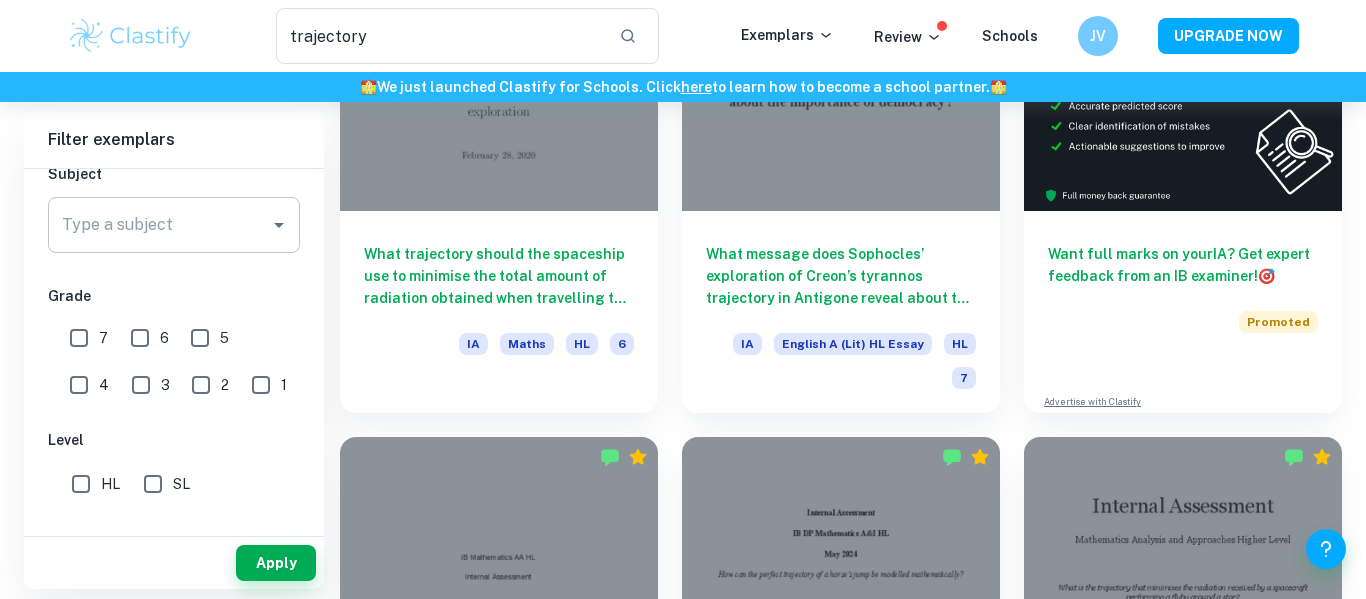 click 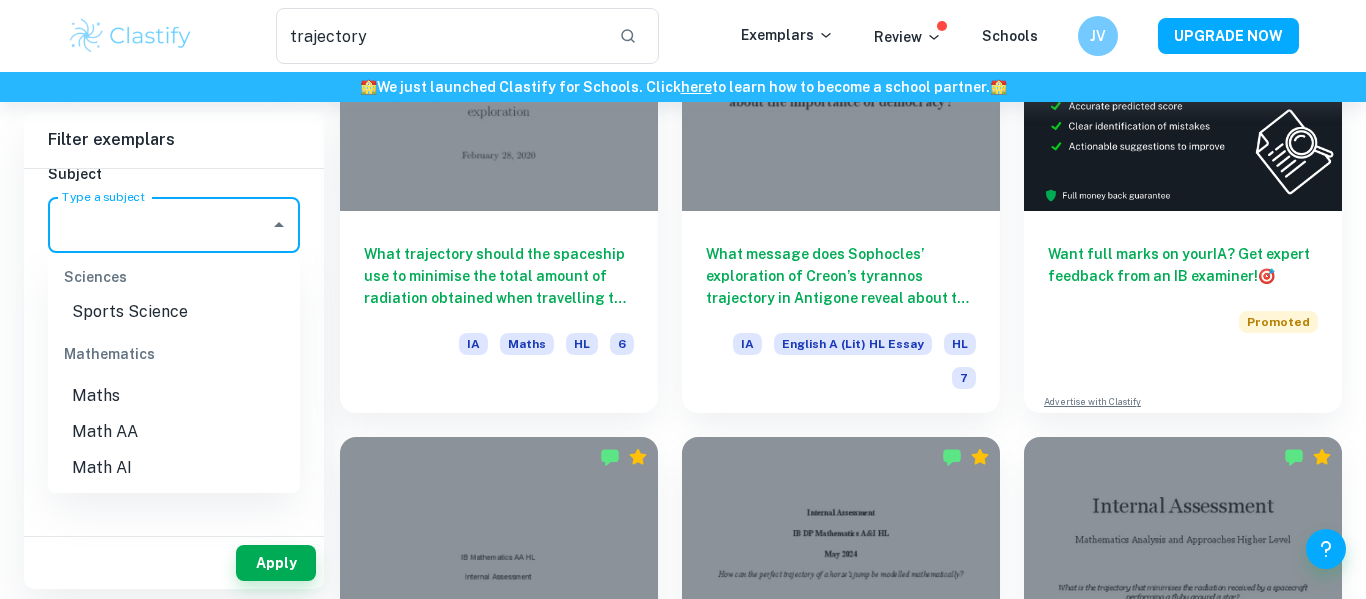 scroll, scrollTop: 2636, scrollLeft: 0, axis: vertical 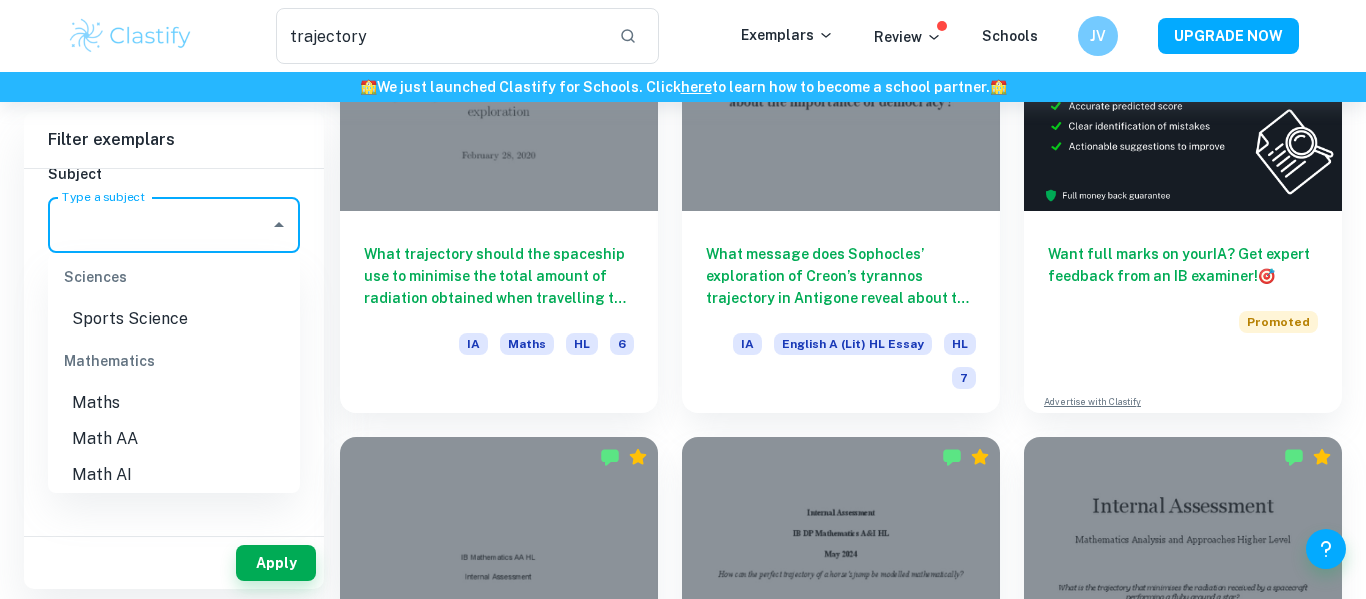 click on "Math AA" at bounding box center (174, 439) 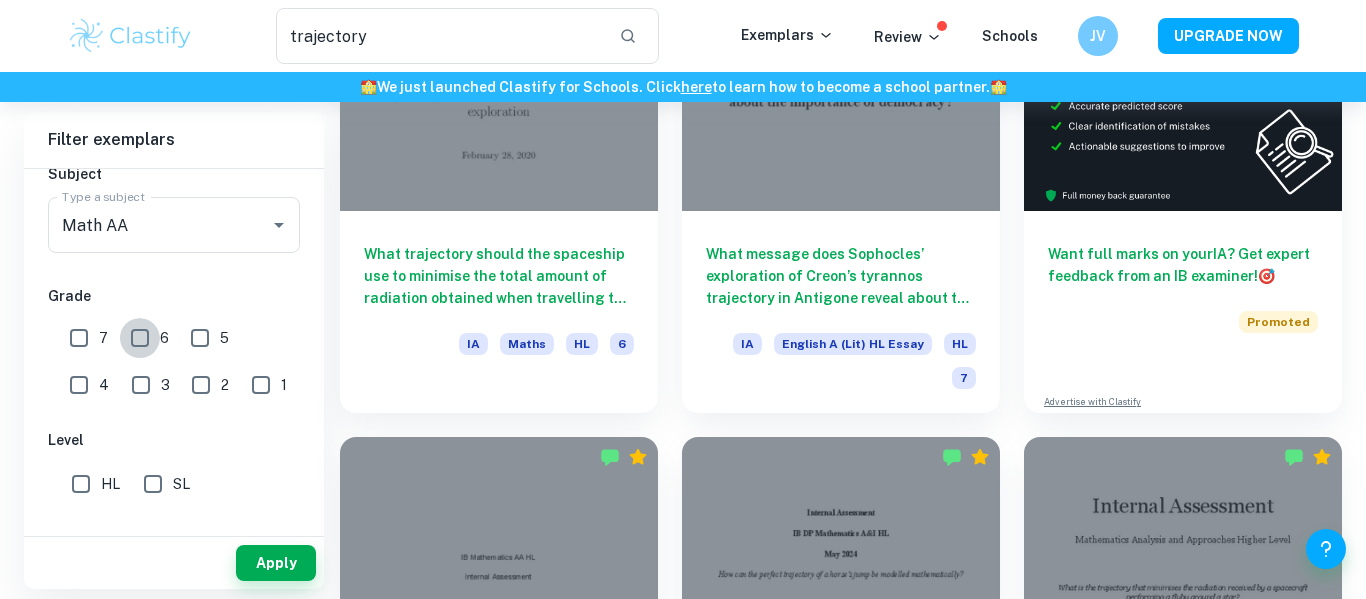 click on "6" at bounding box center (140, 338) 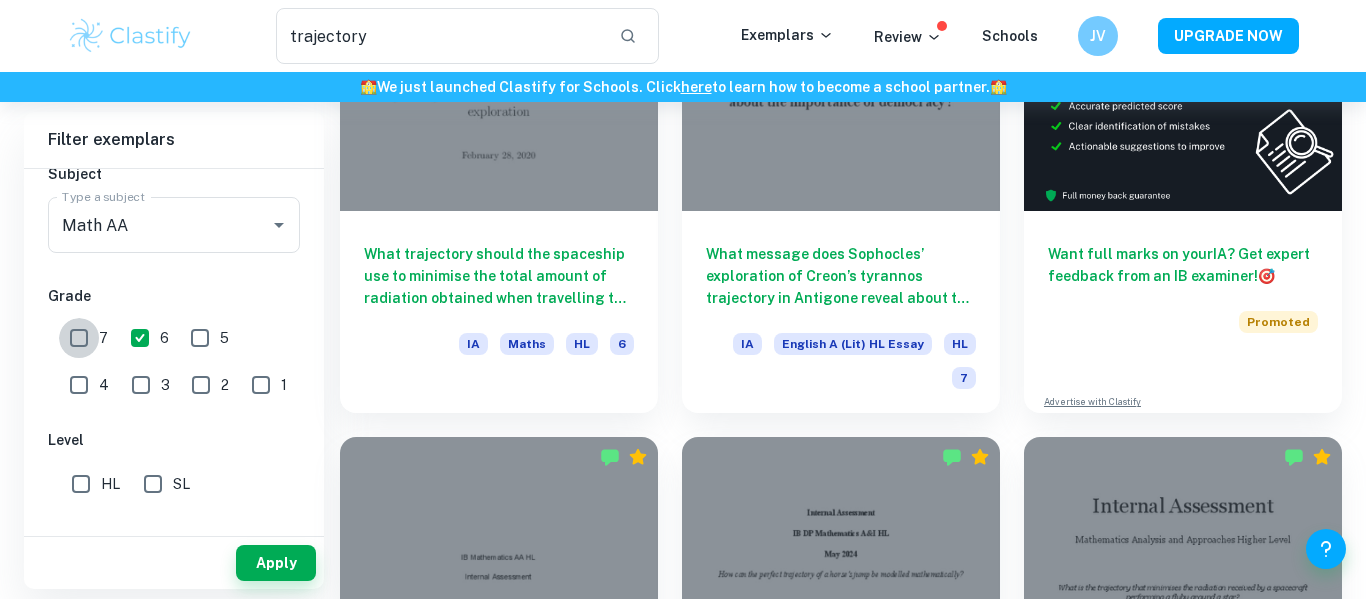 click on "7" at bounding box center [79, 338] 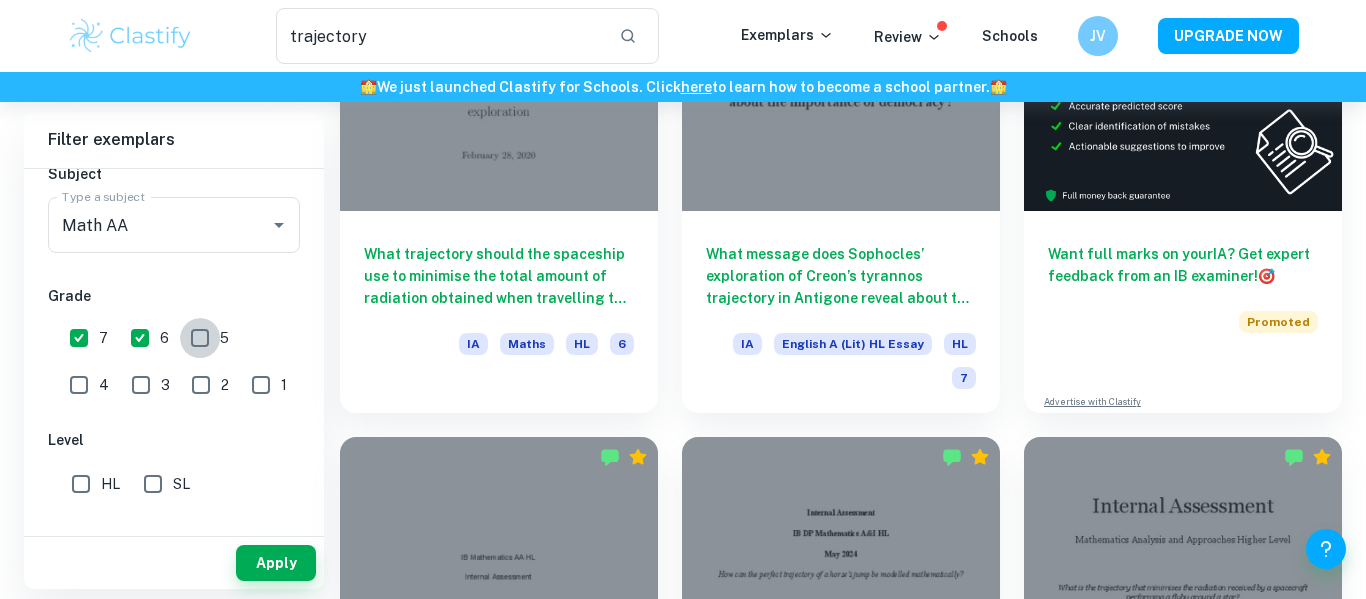 click on "5" at bounding box center (200, 338) 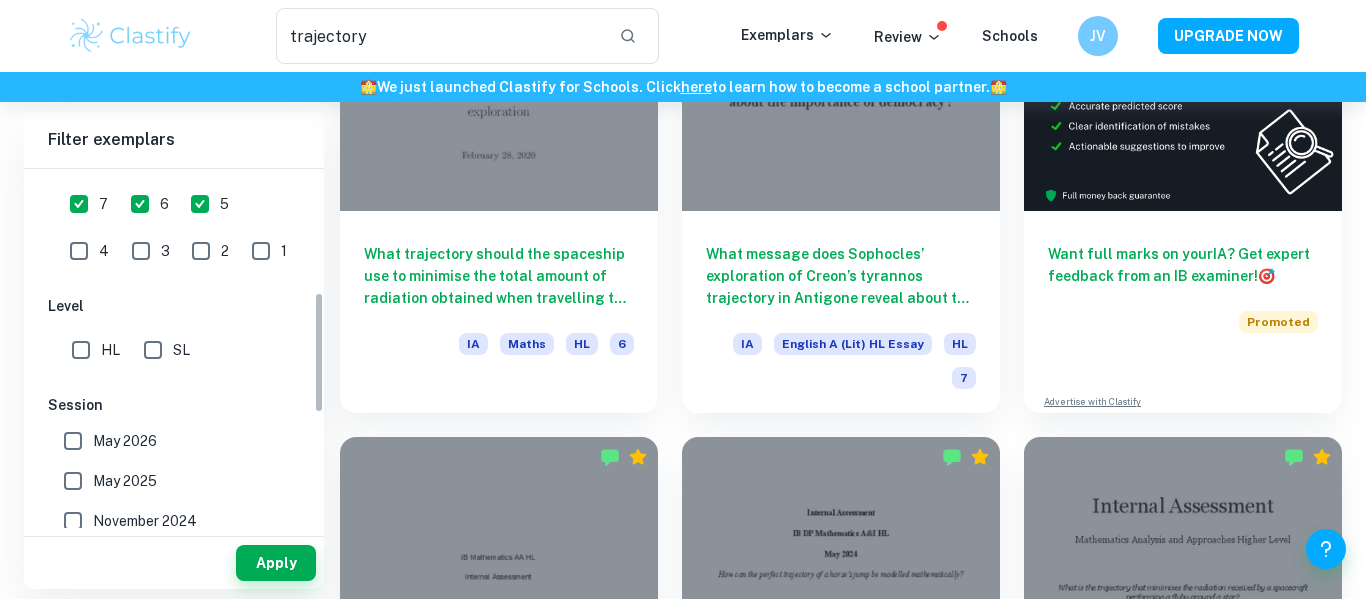 scroll, scrollTop: 397, scrollLeft: 0, axis: vertical 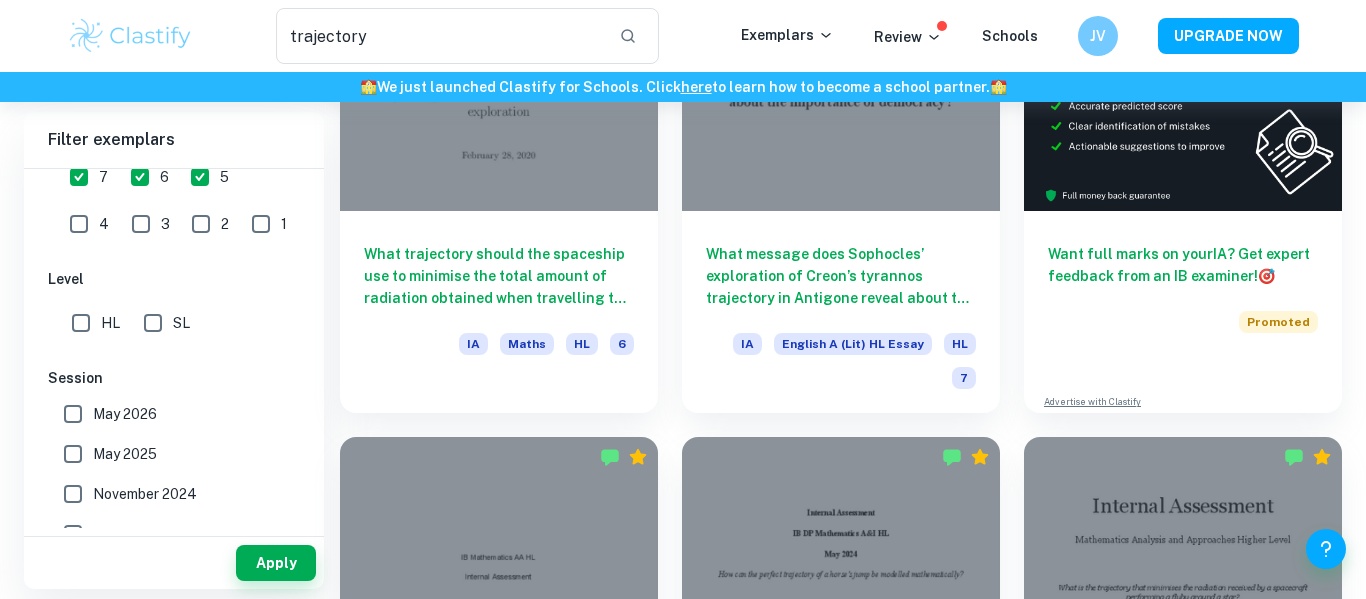 click on "SL" at bounding box center [153, 323] 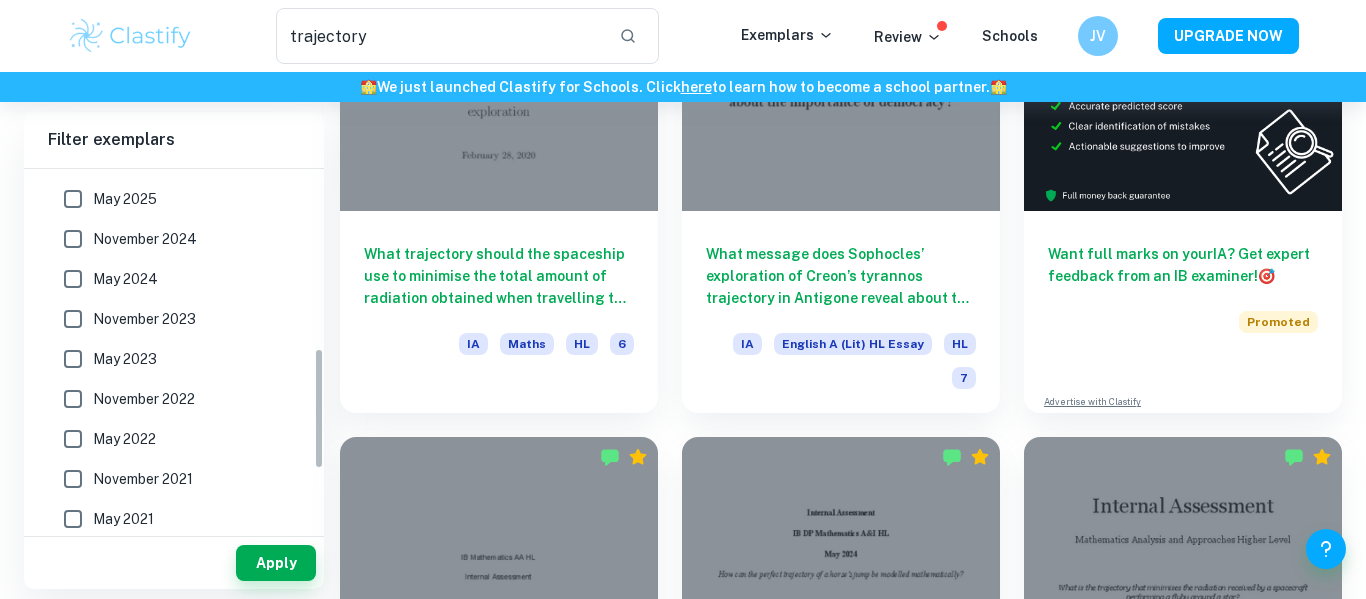 scroll, scrollTop: 703, scrollLeft: 0, axis: vertical 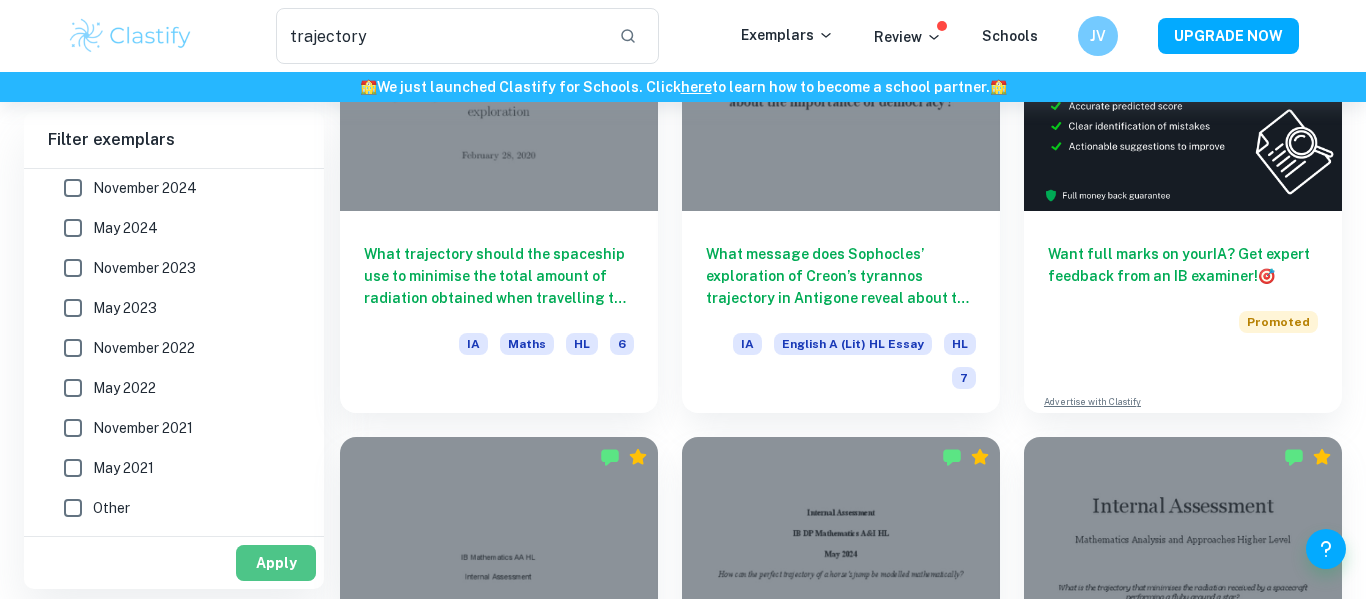 click on "Apply" at bounding box center [276, 563] 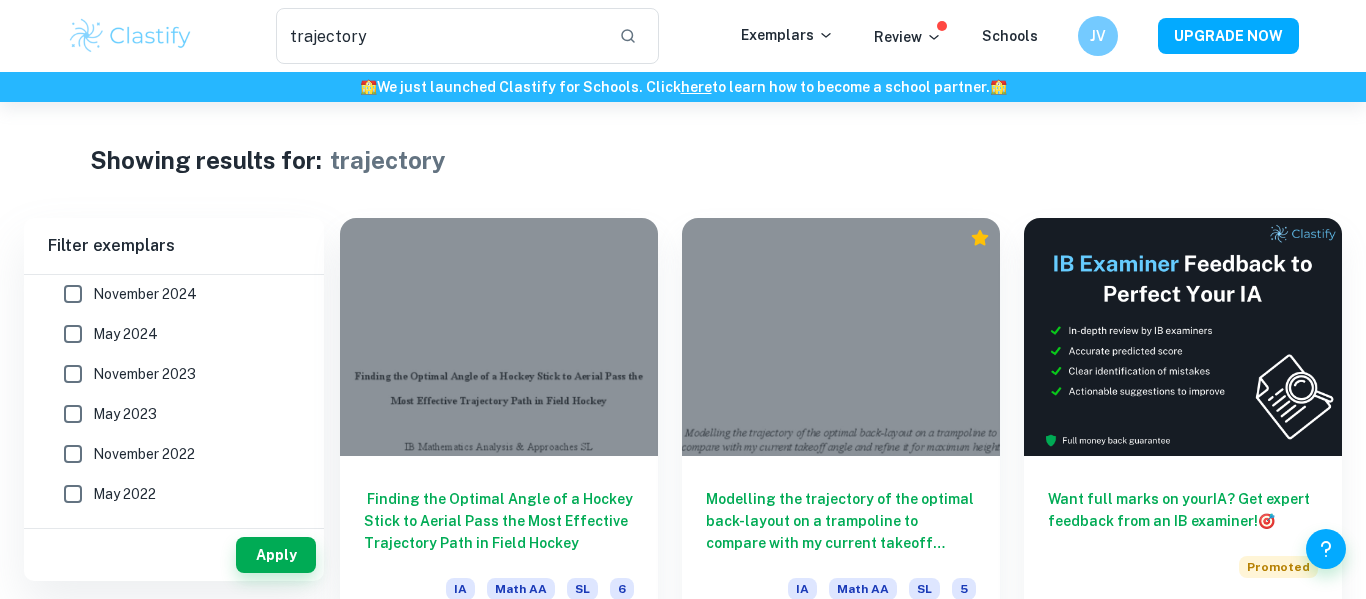 scroll, scrollTop: 102, scrollLeft: 0, axis: vertical 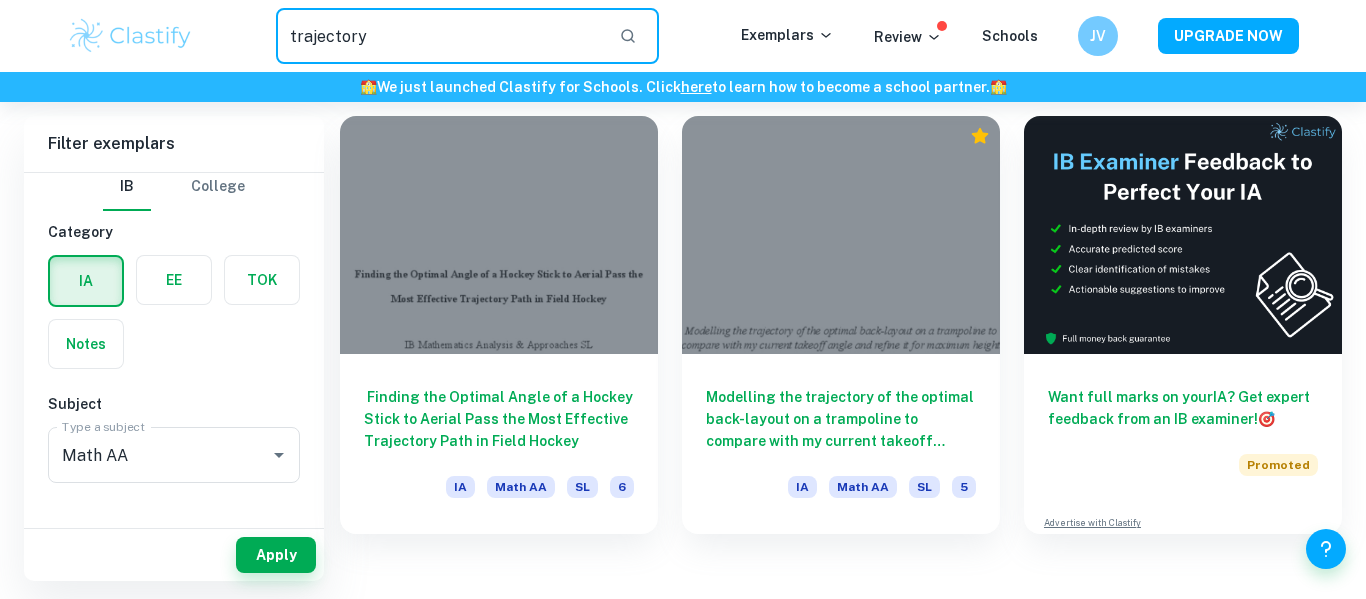 drag, startPoint x: 513, startPoint y: 58, endPoint x: 256, endPoint y: 39, distance: 257.7014 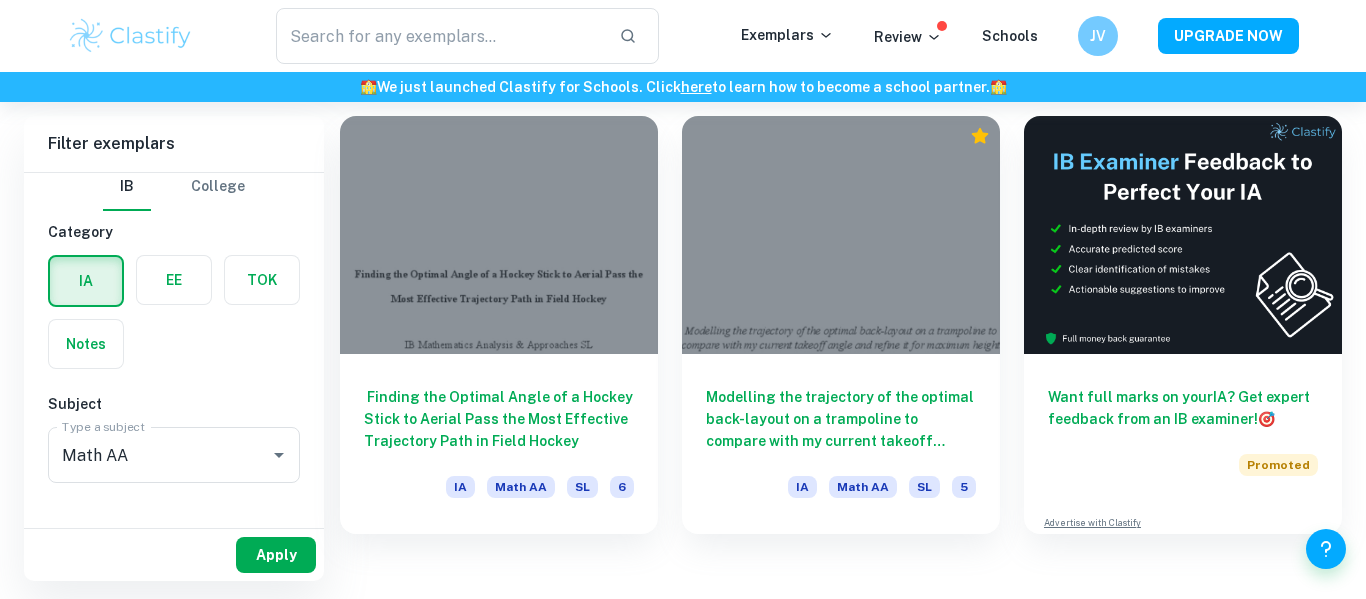 click on "Apply" at bounding box center (276, 555) 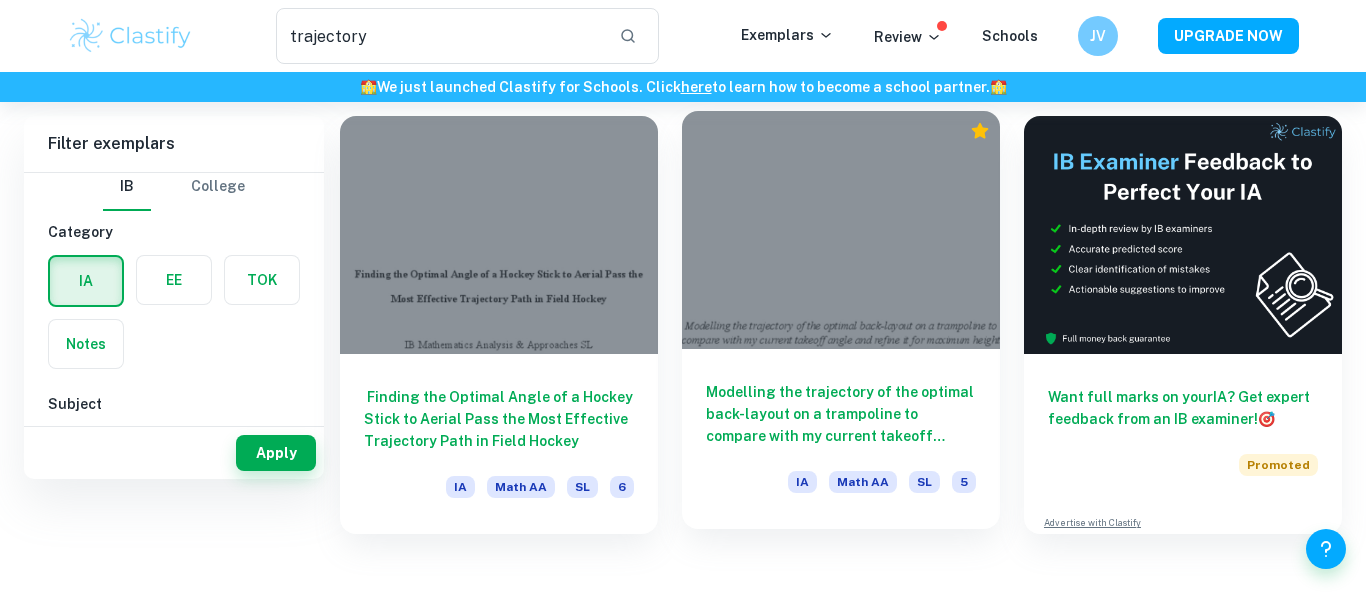 scroll, scrollTop: 0, scrollLeft: 0, axis: both 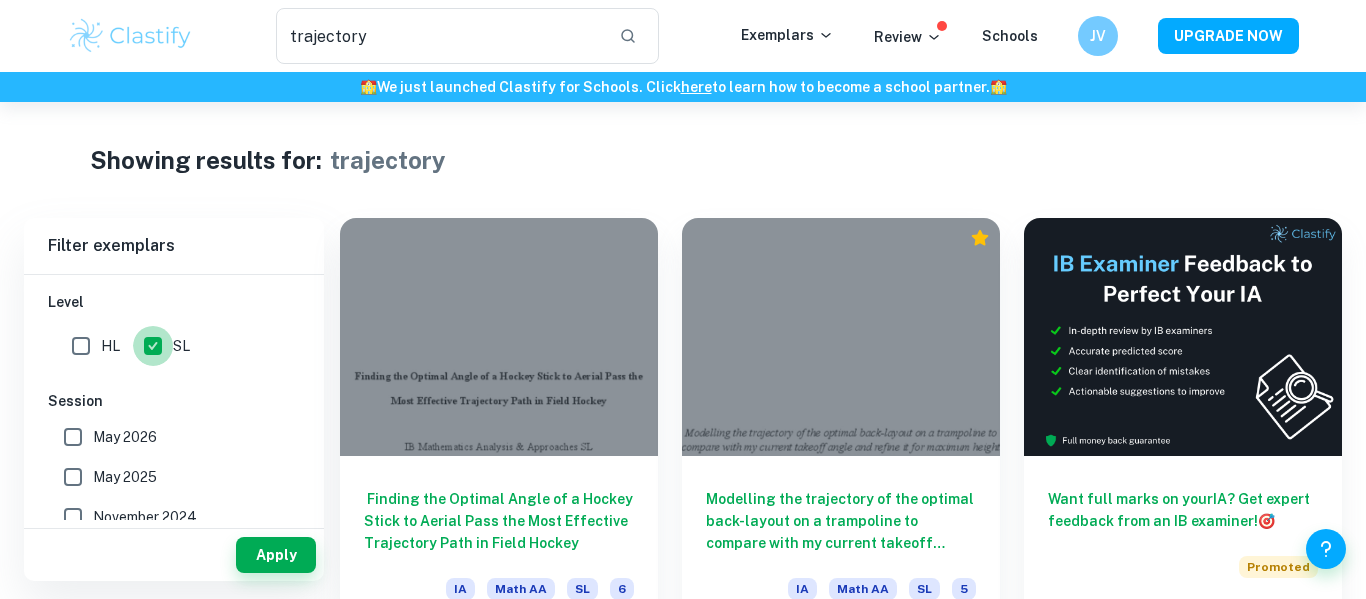 click on "SL" at bounding box center [153, 346] 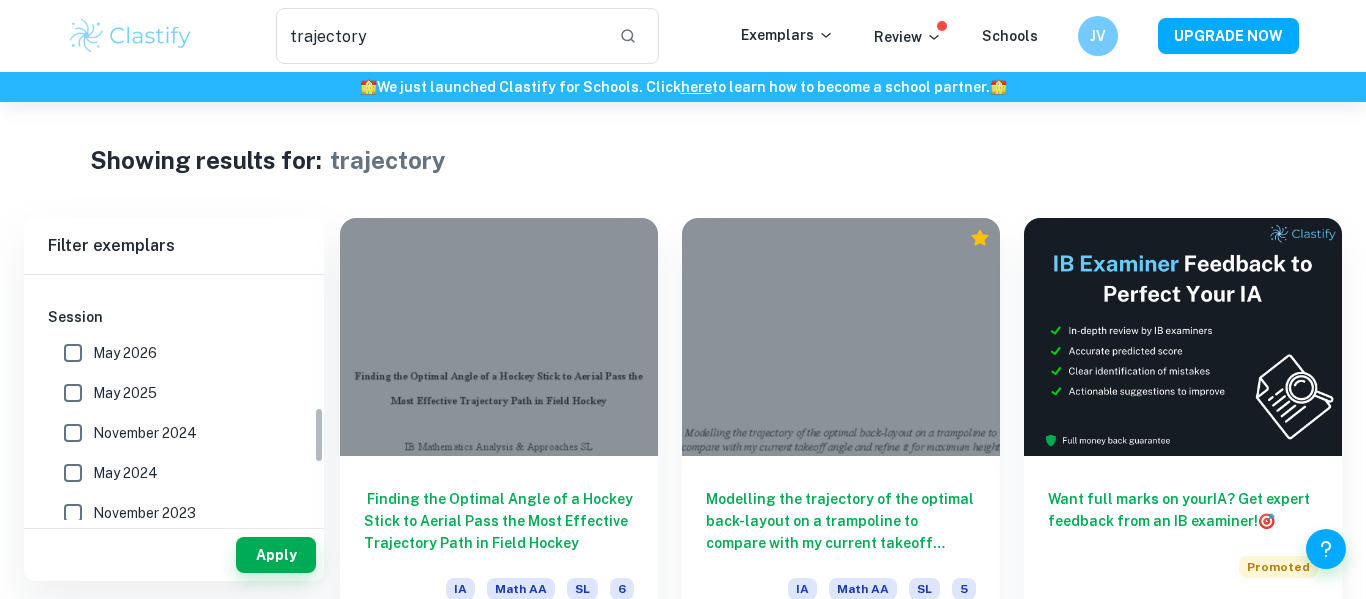 scroll, scrollTop: 575, scrollLeft: 0, axis: vertical 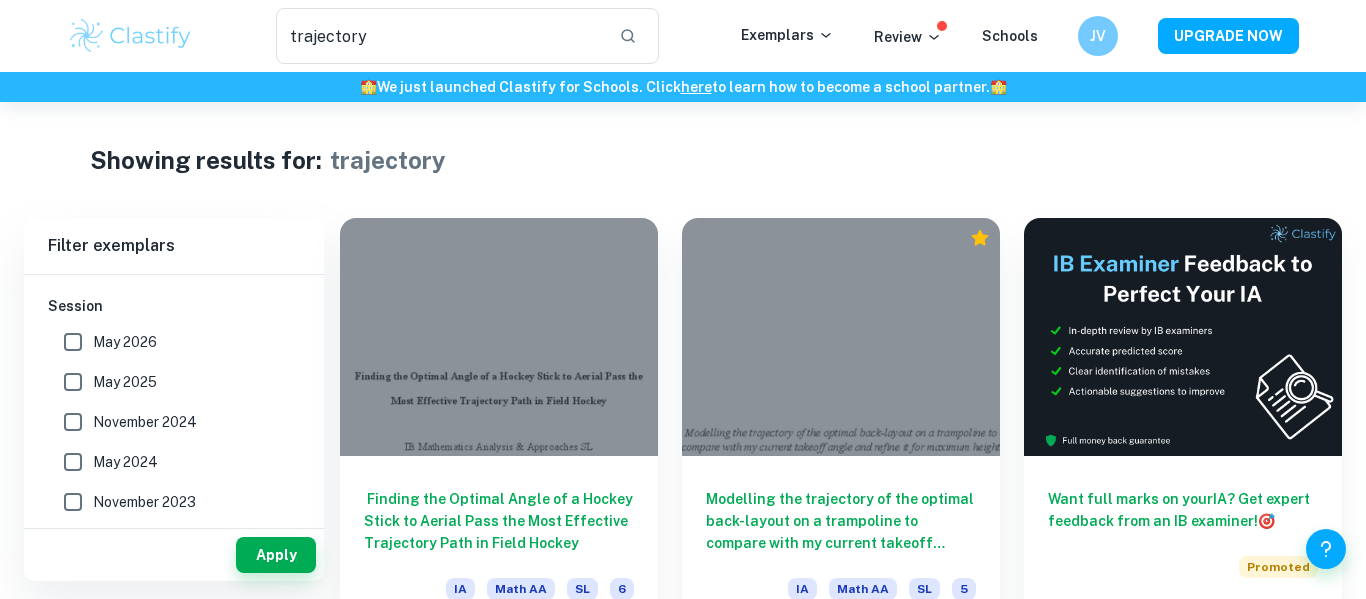 click on "May 2025" at bounding box center (125, 382) 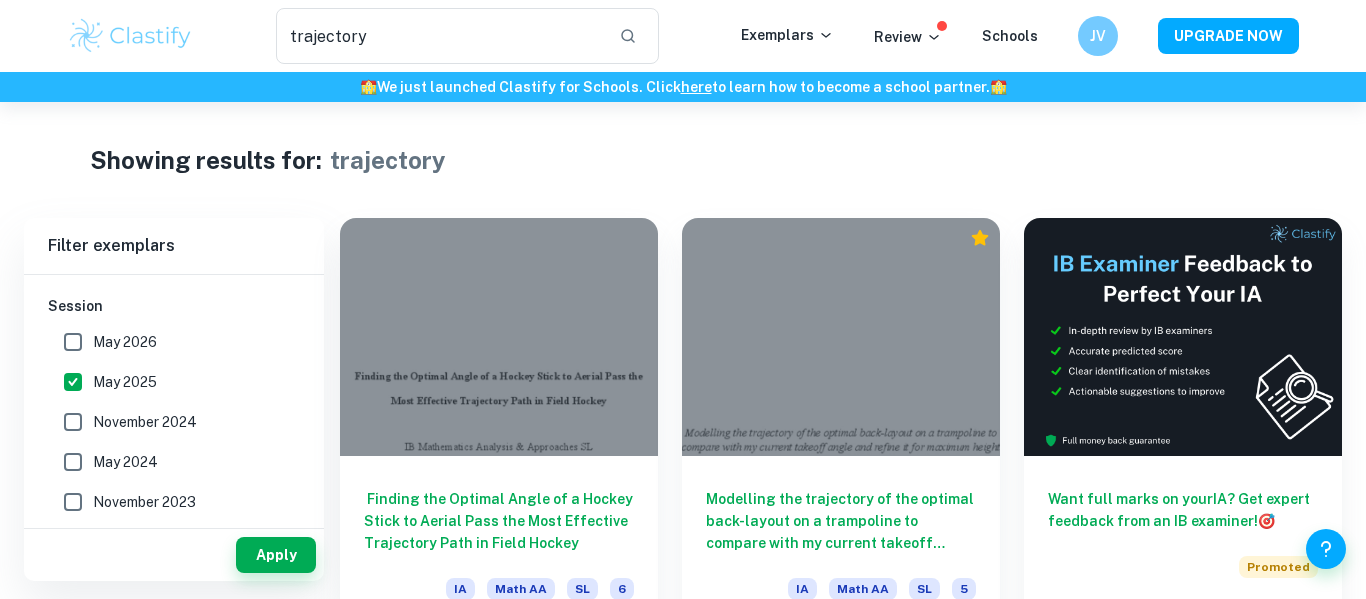 click on "November 2024" at bounding box center [145, 422] 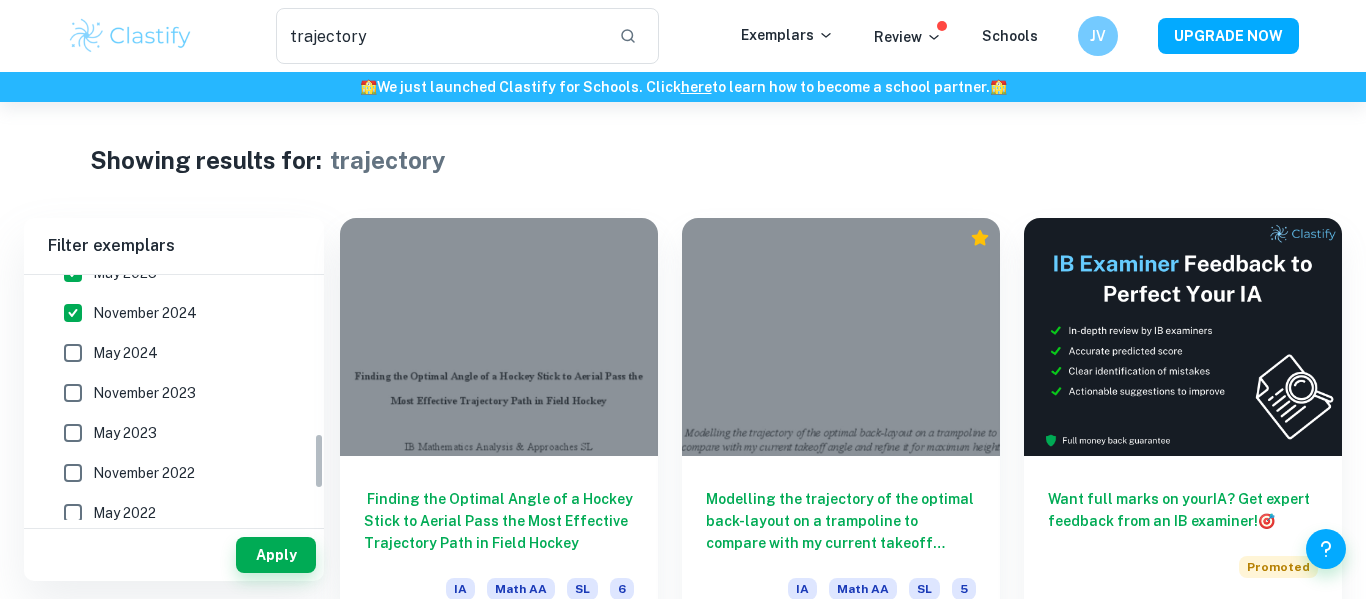 scroll, scrollTop: 683, scrollLeft: 0, axis: vertical 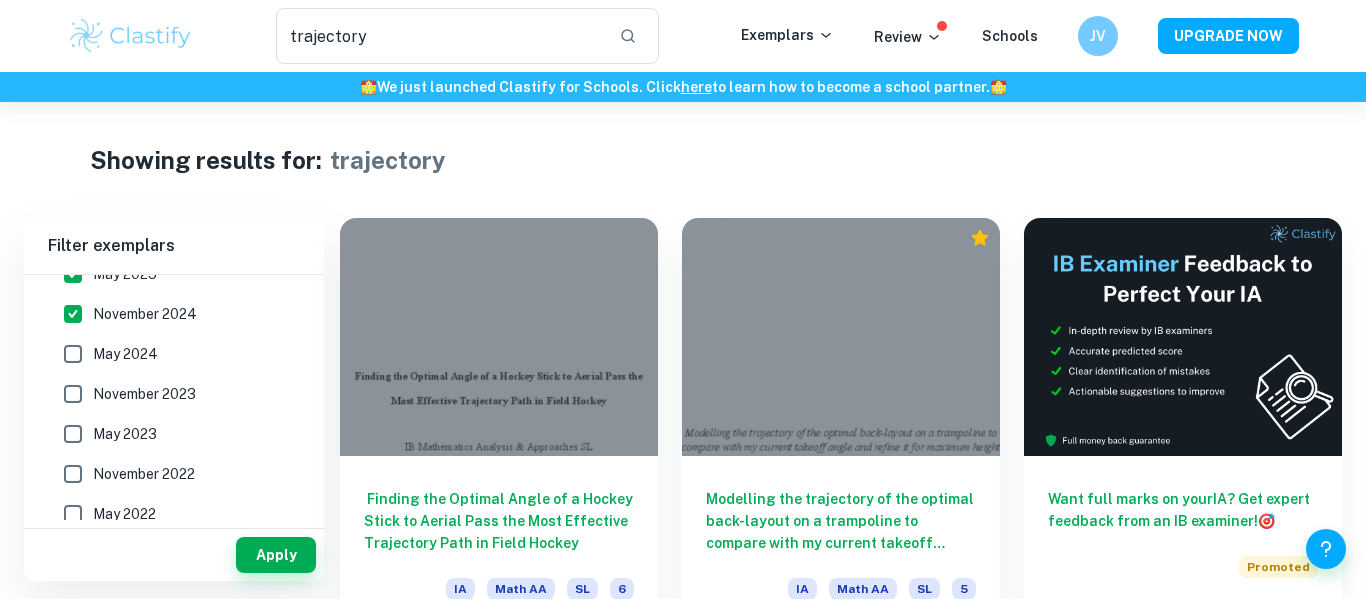 click on "May 2024" at bounding box center [125, 354] 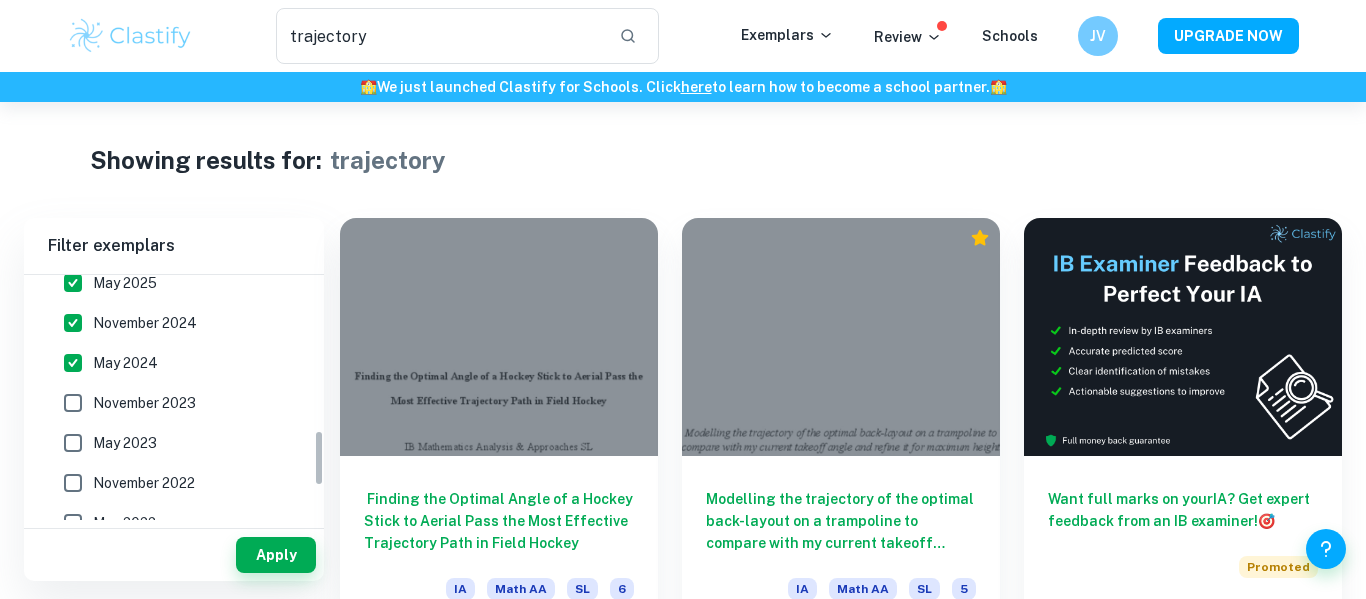 scroll, scrollTop: 671, scrollLeft: 0, axis: vertical 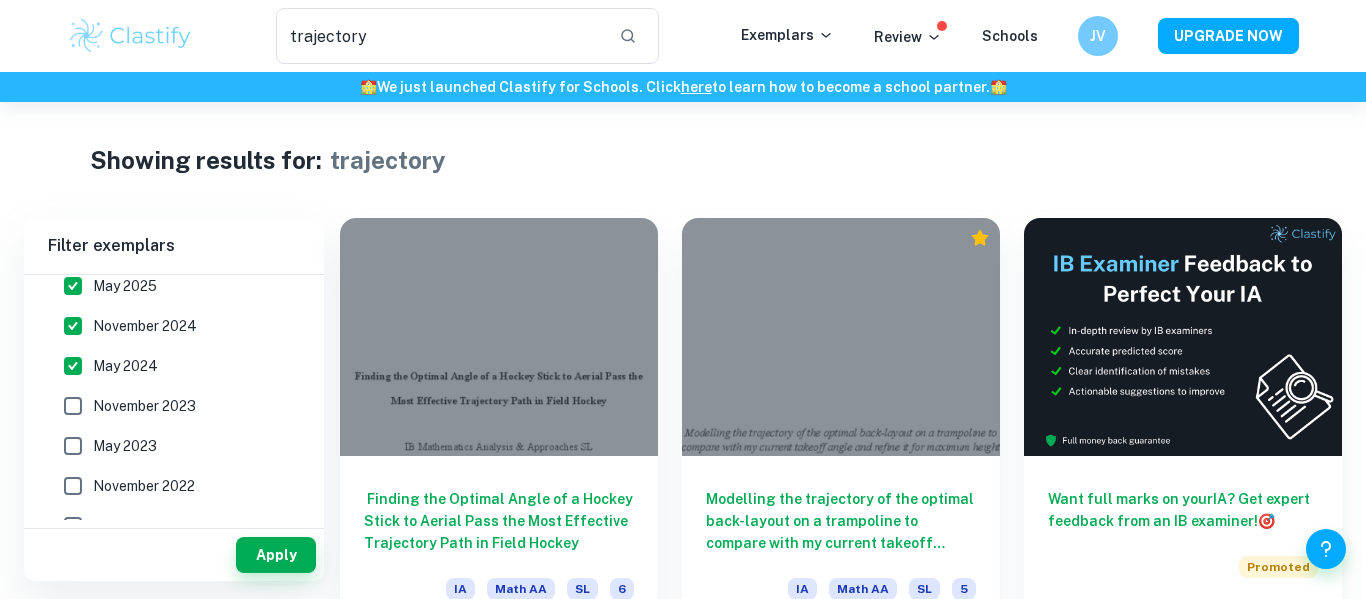 click on "November 2023" at bounding box center (144, 406) 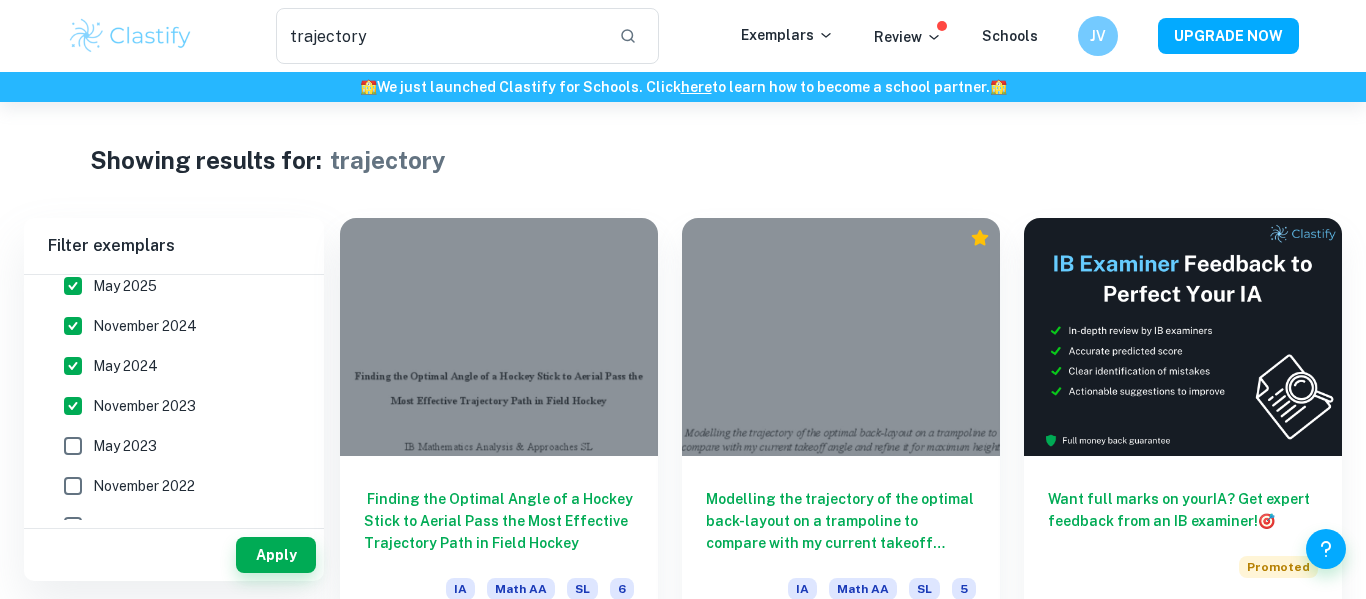 click on "November 2023" at bounding box center (168, 406) 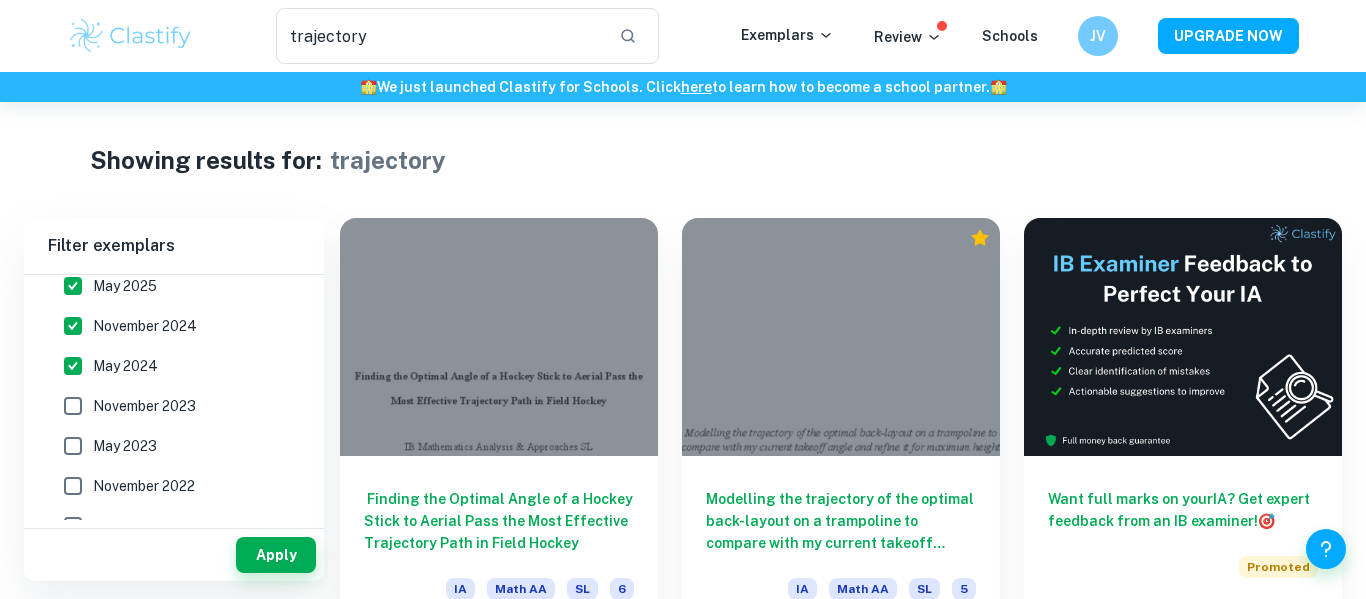 click on "May 2023" at bounding box center (125, 446) 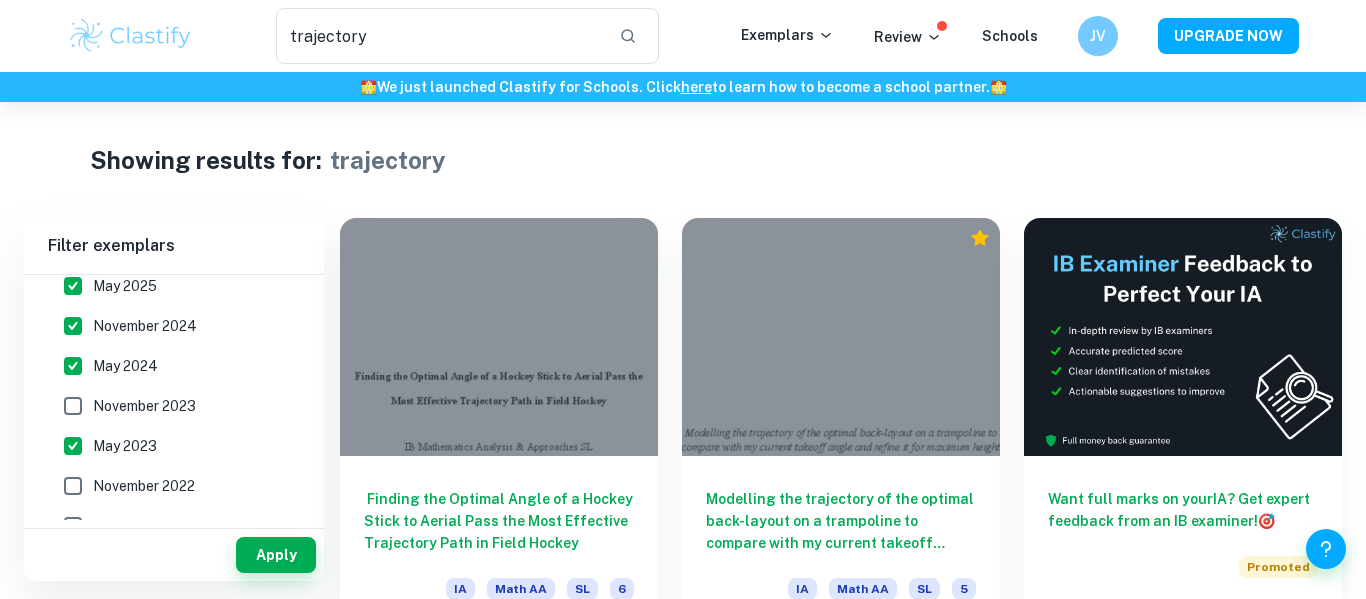 click on "November 2023" at bounding box center [144, 406] 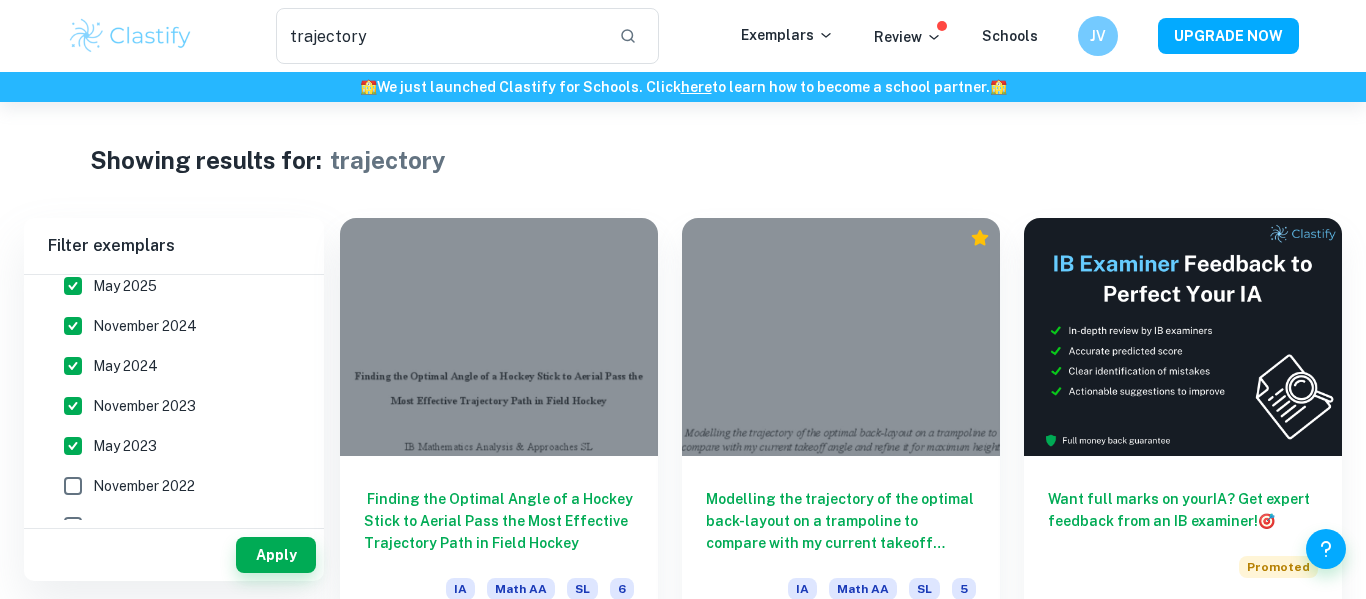 click on "November 2022" at bounding box center [144, 486] 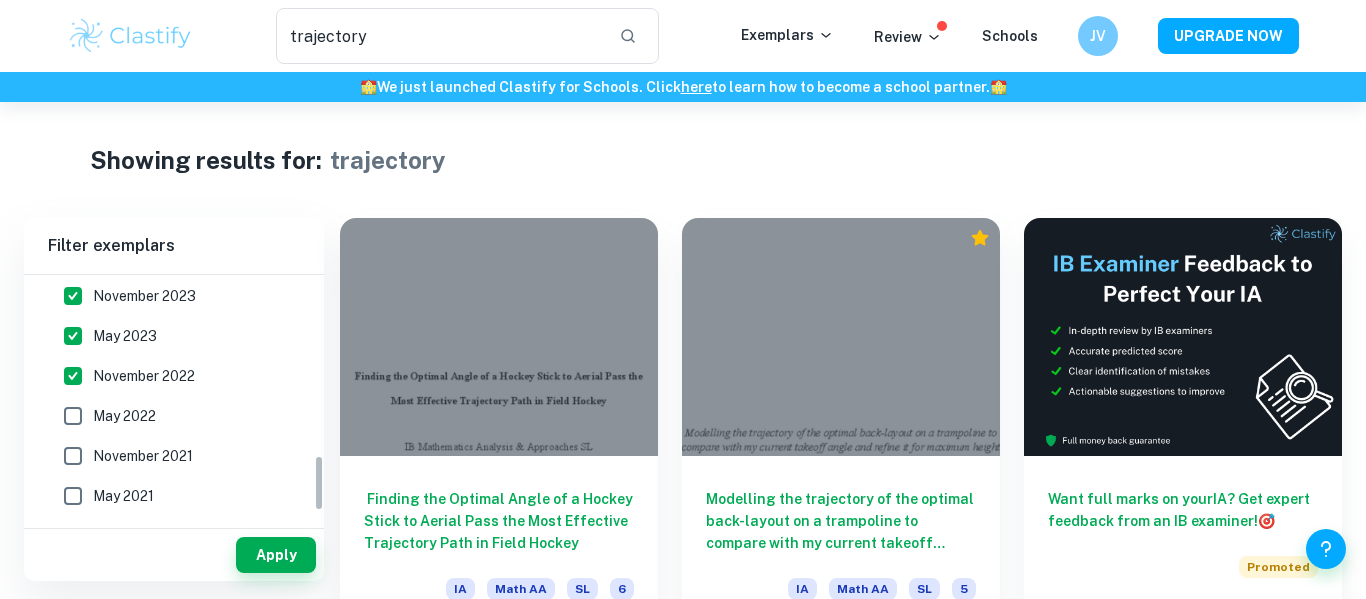 scroll, scrollTop: 784, scrollLeft: 0, axis: vertical 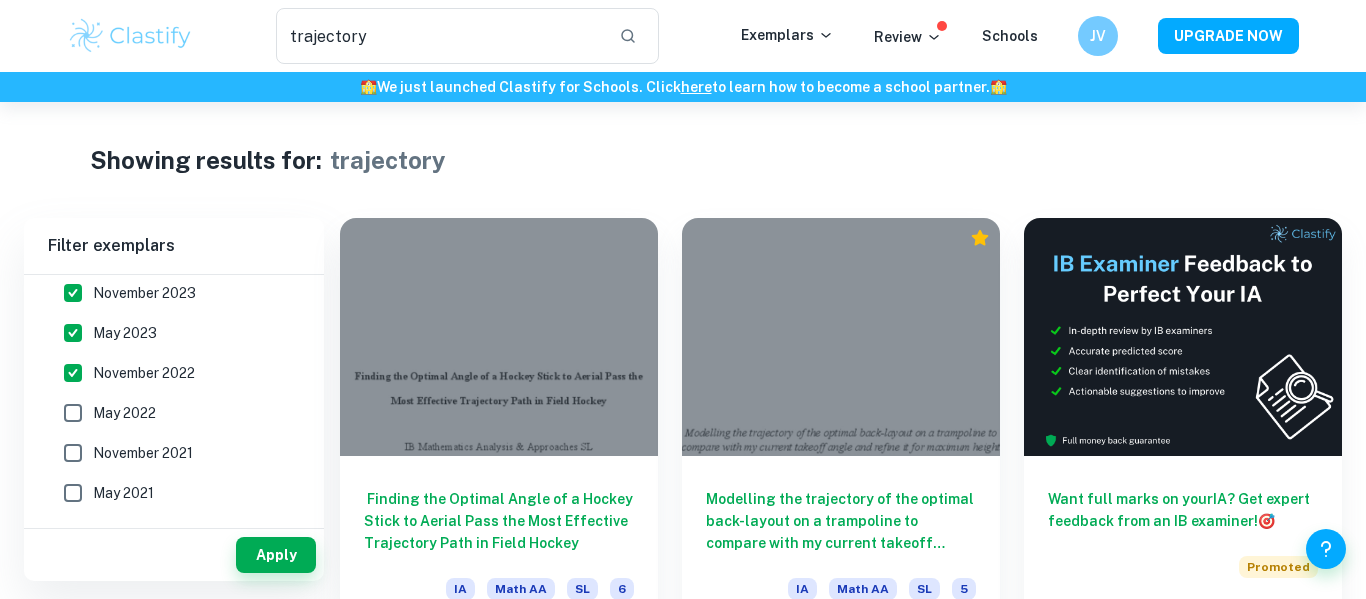 click on "May 2022" at bounding box center (168, 413) 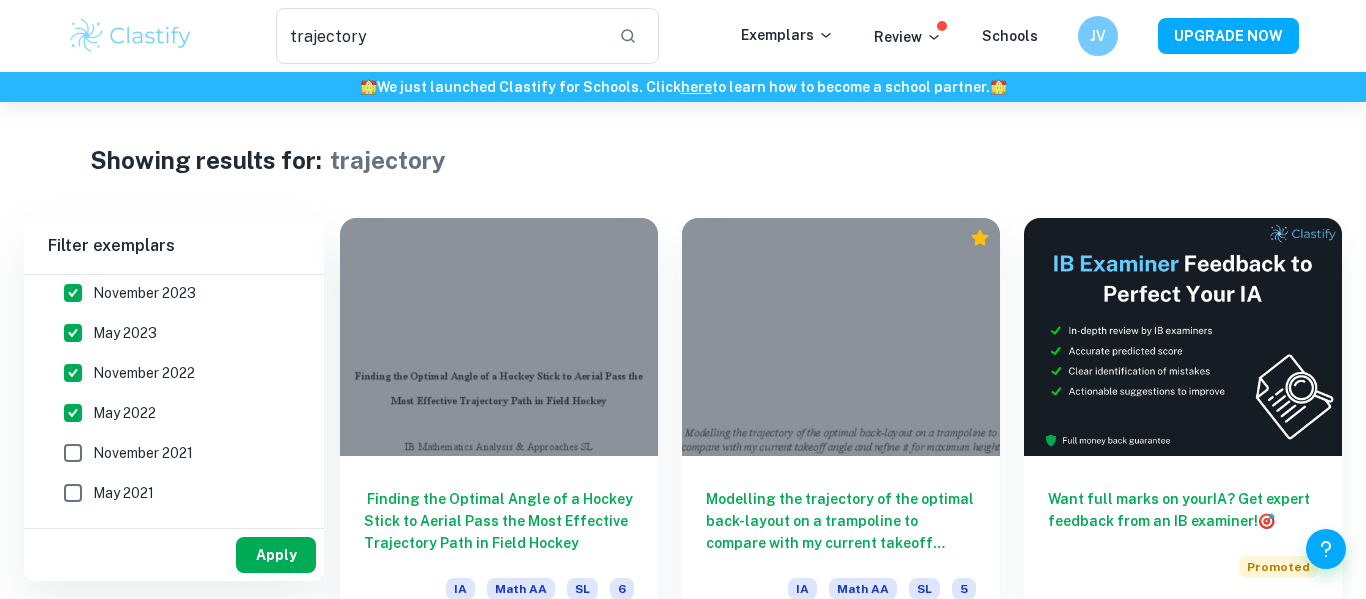click on "Apply" at bounding box center (276, 555) 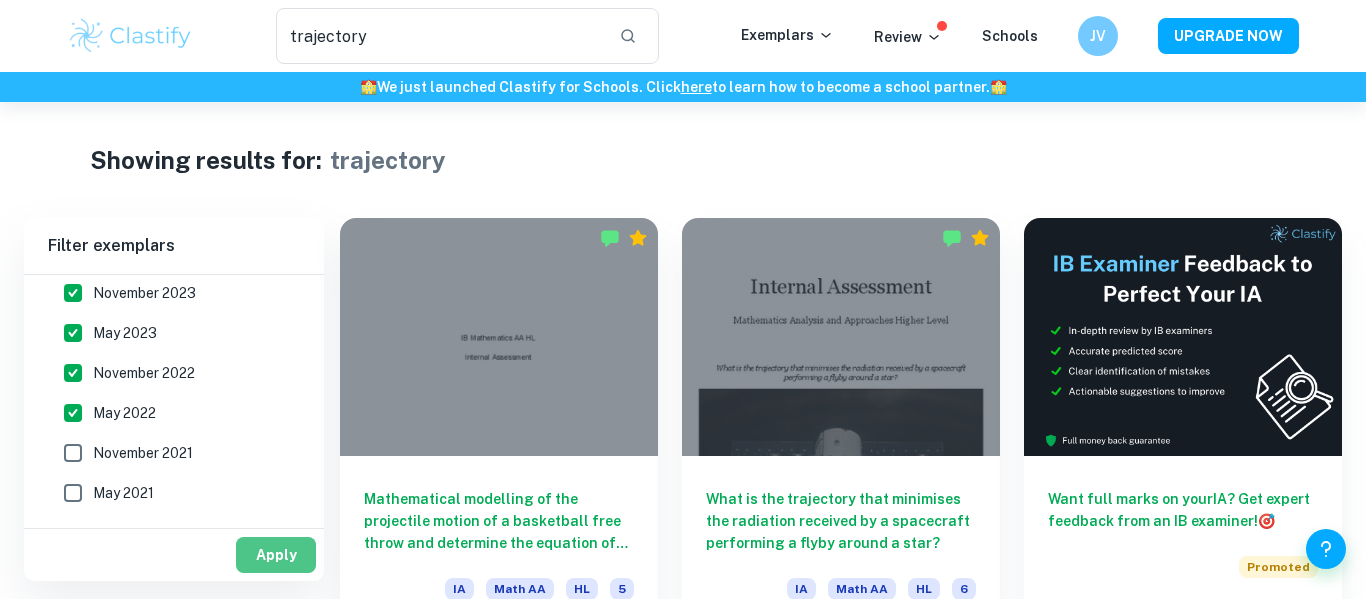 click on "Apply" at bounding box center (276, 555) 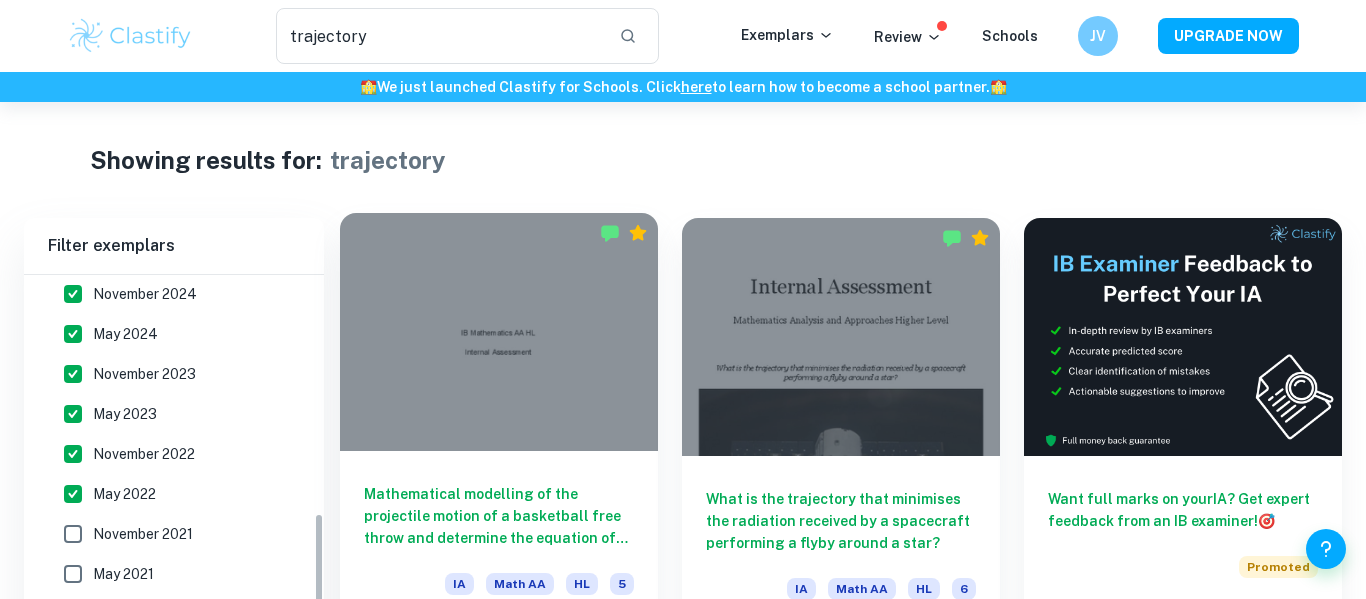 scroll, scrollTop: 827, scrollLeft: 0, axis: vertical 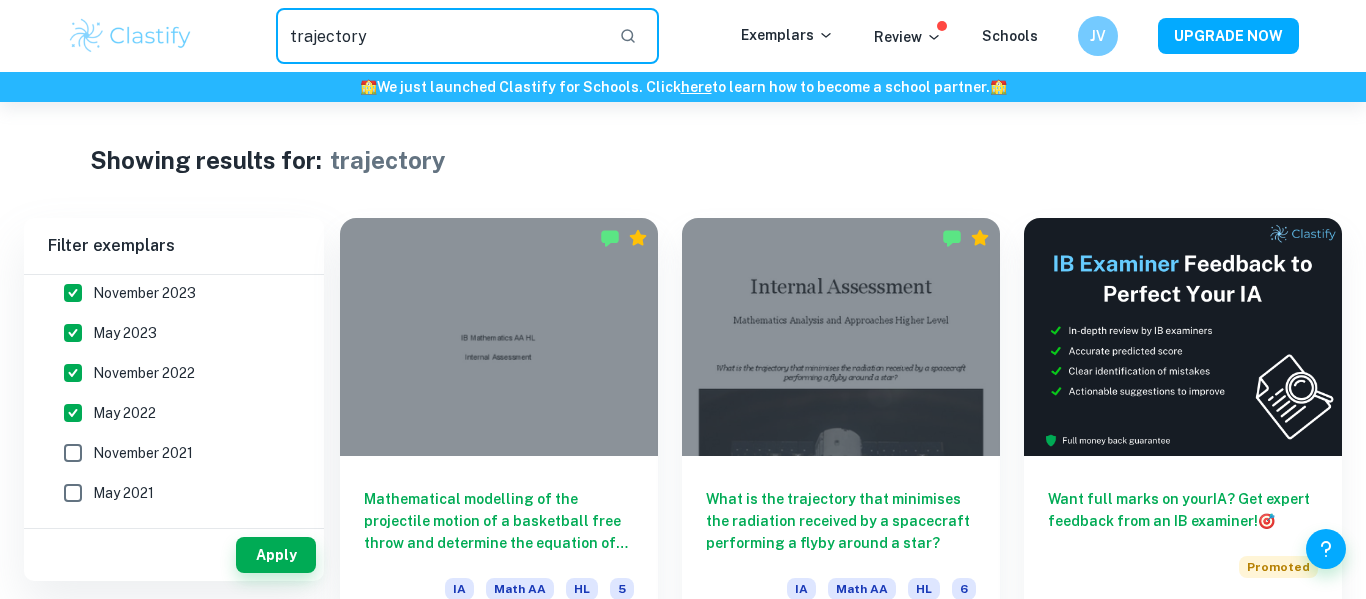 drag, startPoint x: 540, startPoint y: 31, endPoint x: 142, endPoint y: 36, distance: 398.0314 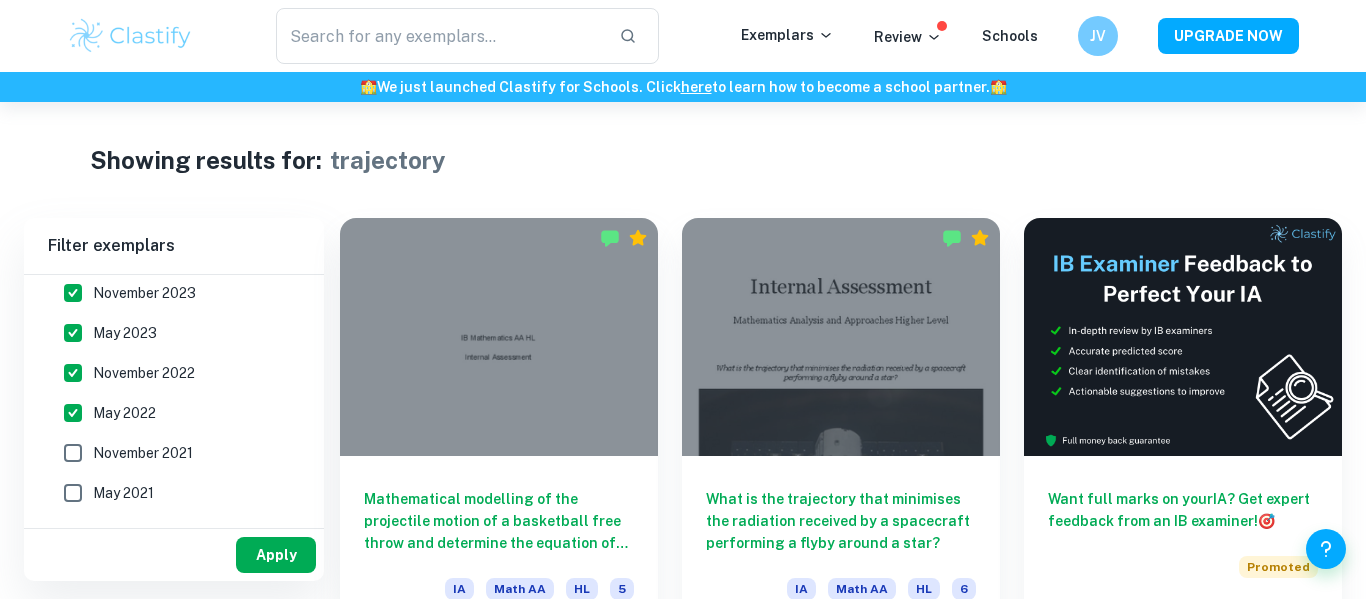click on "Apply" at bounding box center [276, 555] 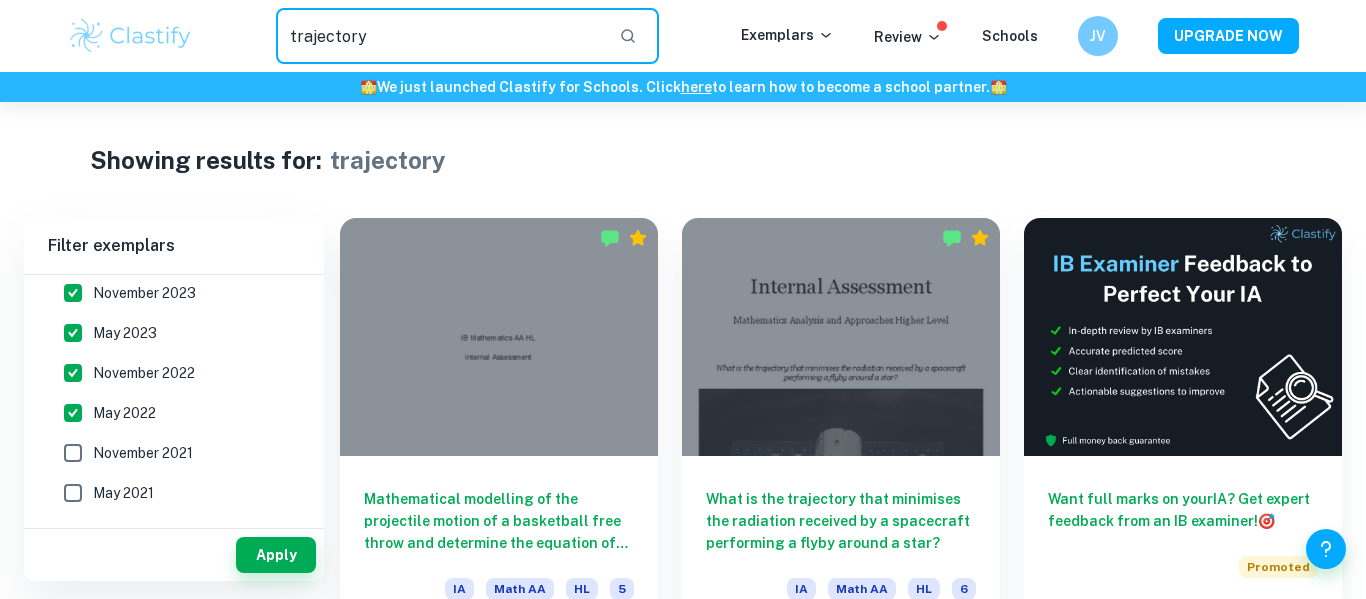 drag, startPoint x: 425, startPoint y: 53, endPoint x: 160, endPoint y: 56, distance: 265.01697 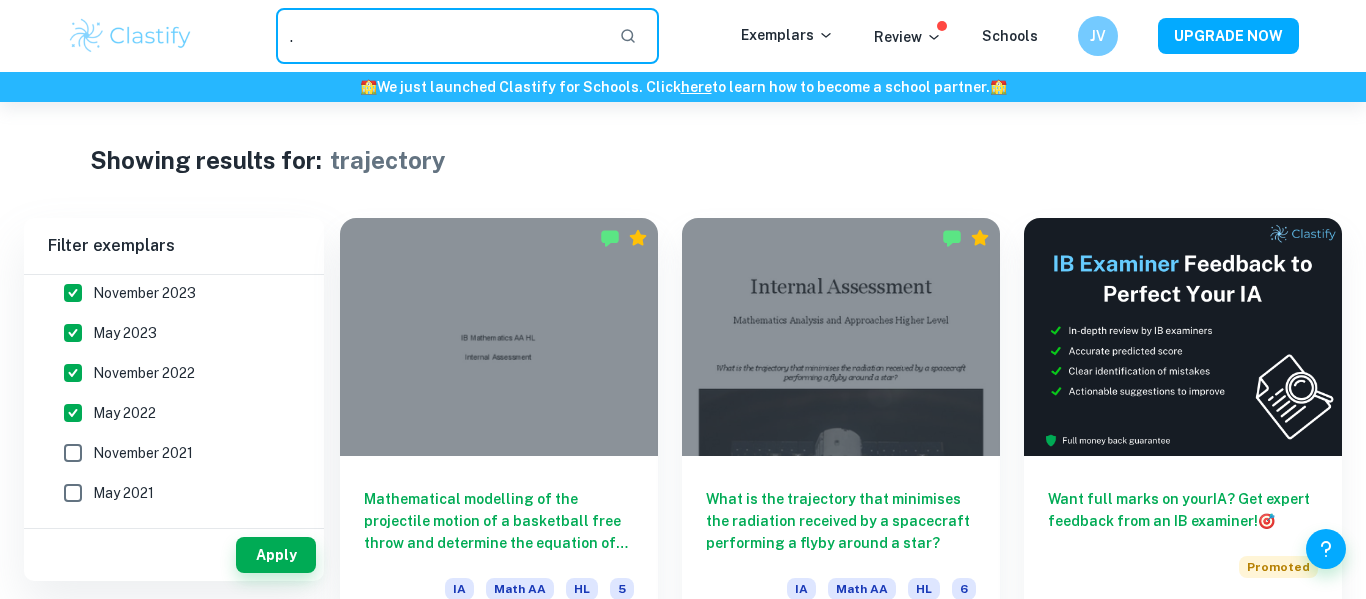 type on "." 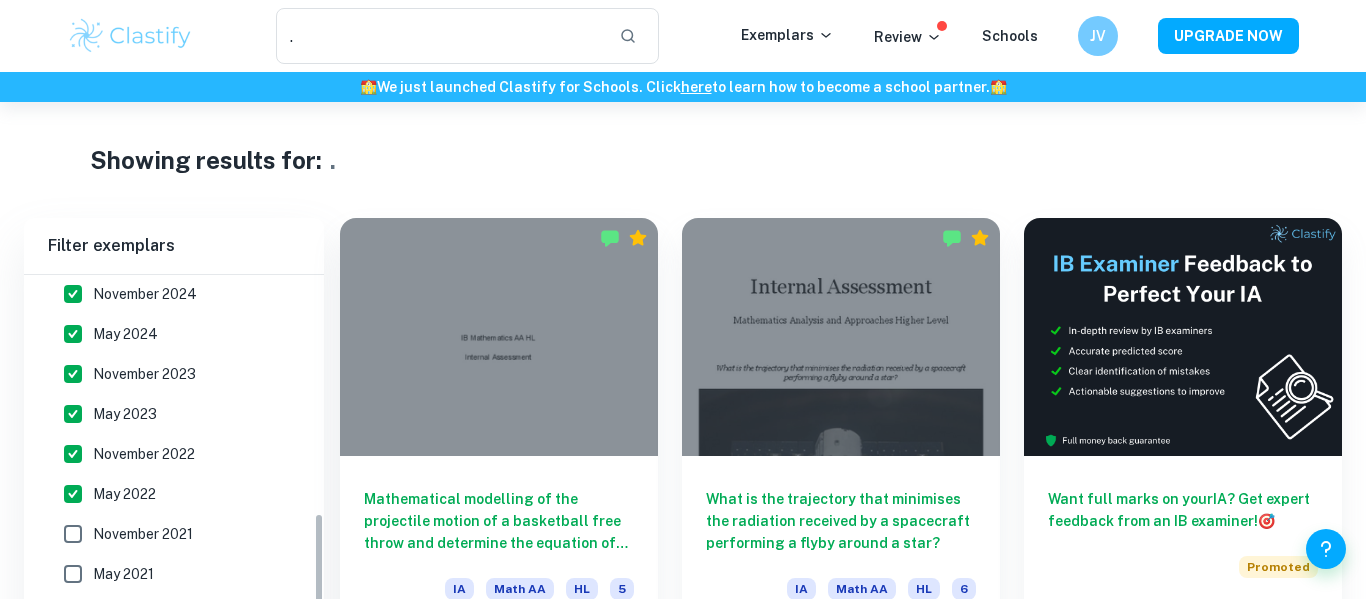 scroll, scrollTop: 889, scrollLeft: 0, axis: vertical 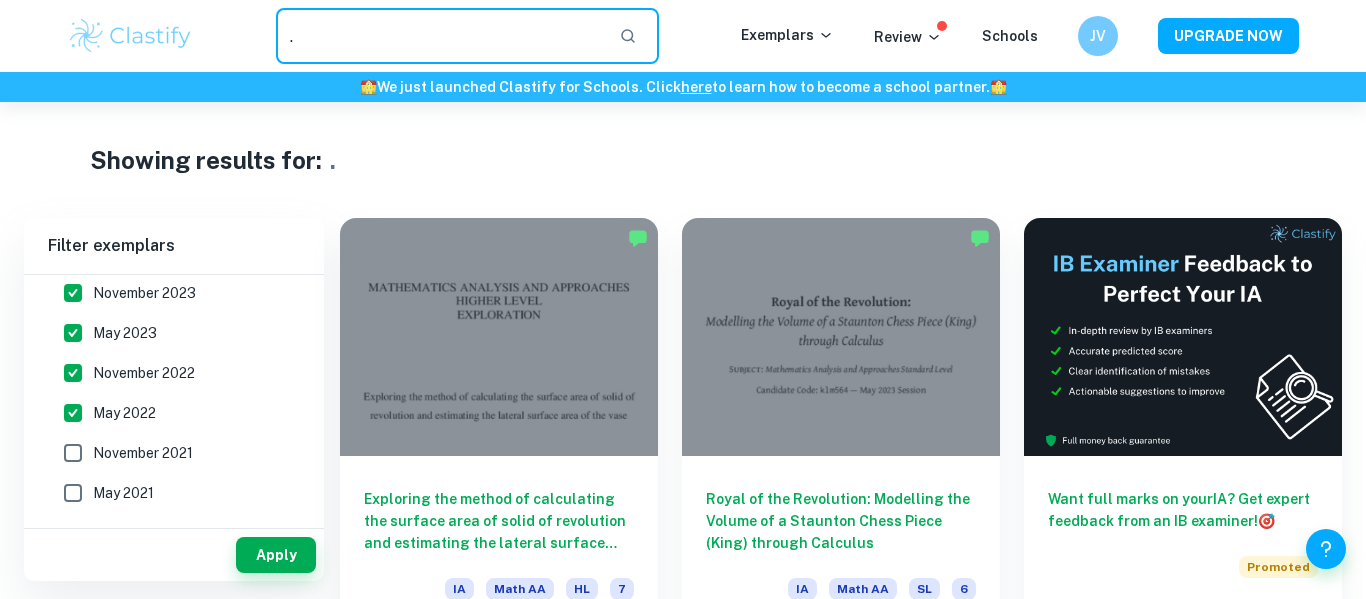click on "." at bounding box center (439, 36) 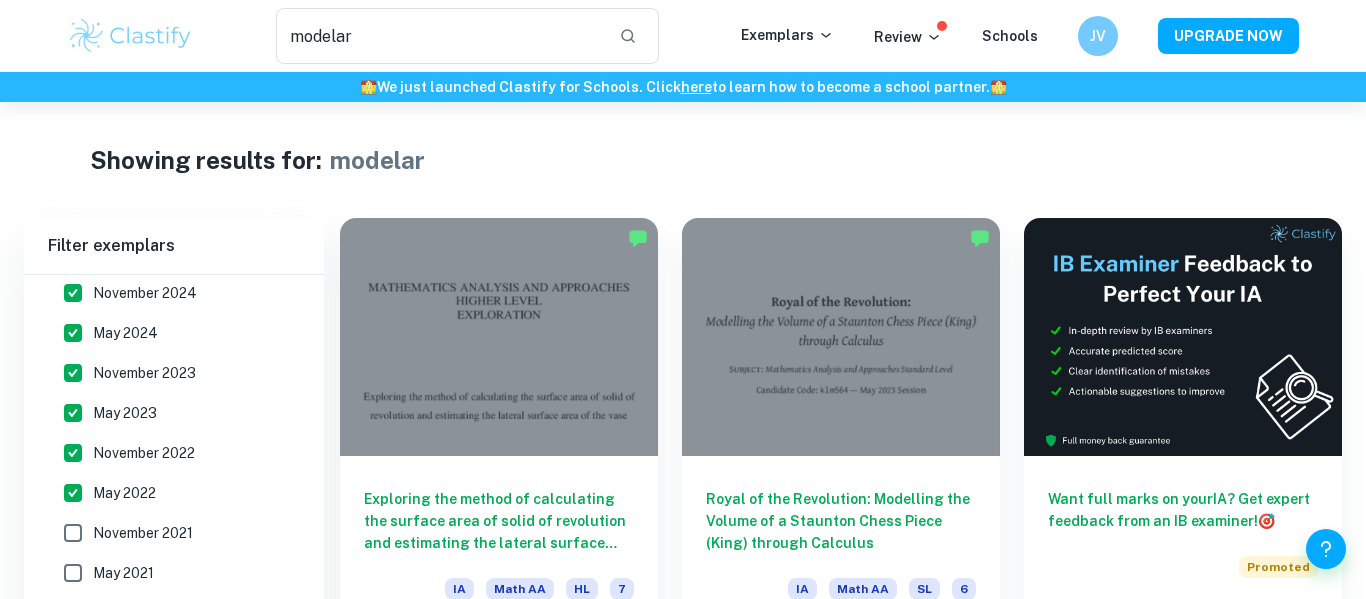 scroll, scrollTop: 191, scrollLeft: 0, axis: vertical 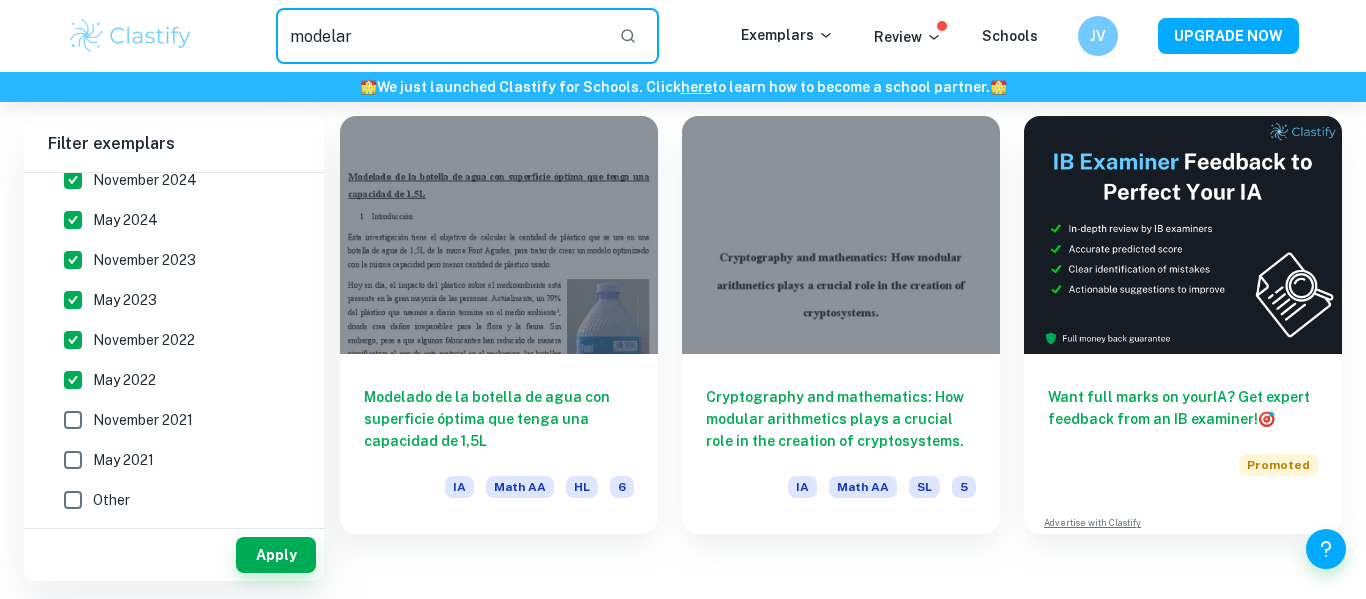 drag, startPoint x: 370, startPoint y: 50, endPoint x: 203, endPoint y: 36, distance: 167.5858 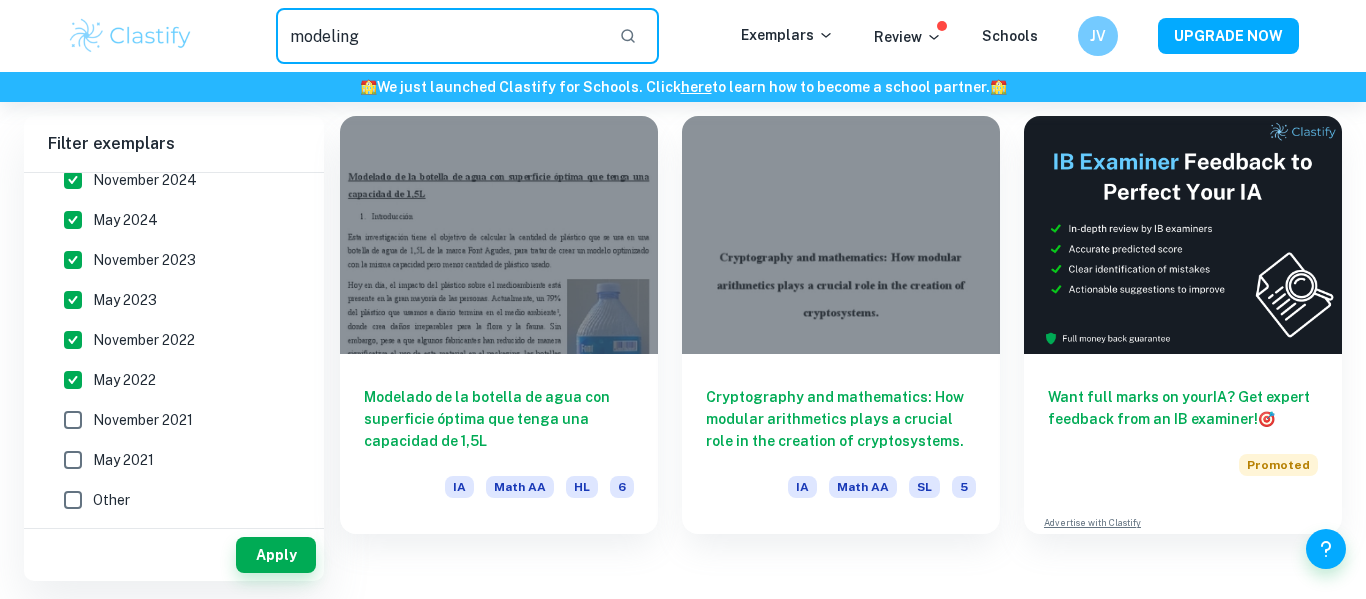 type on "modeling" 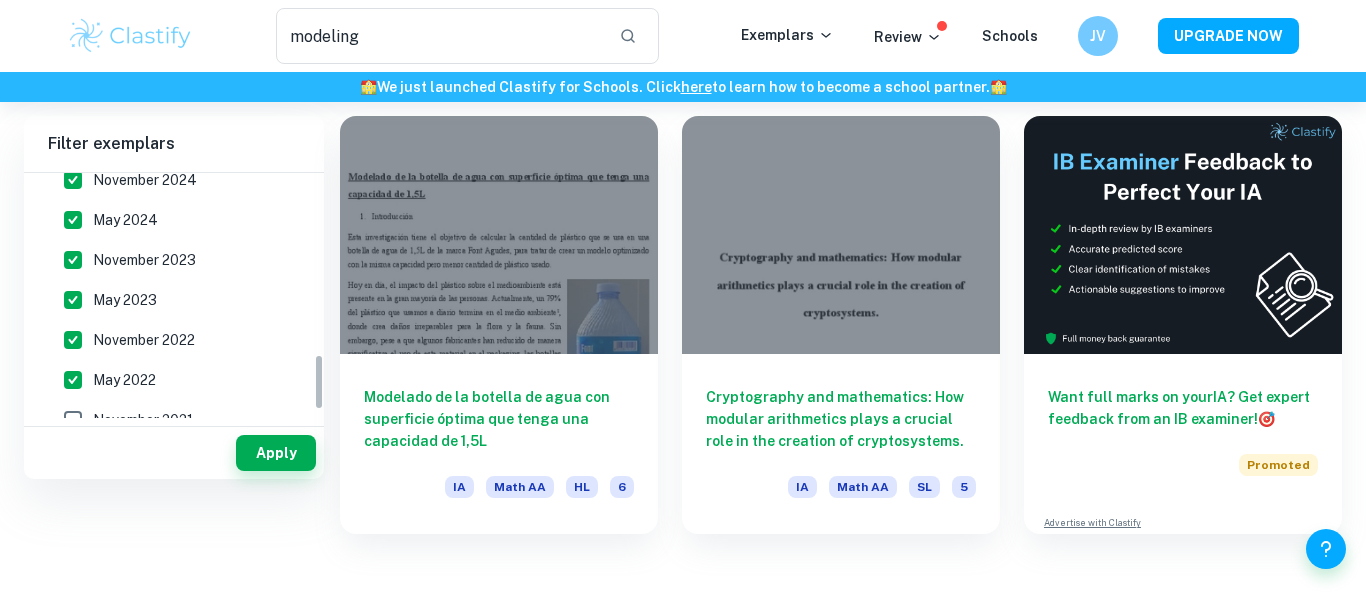 scroll, scrollTop: 0, scrollLeft: 0, axis: both 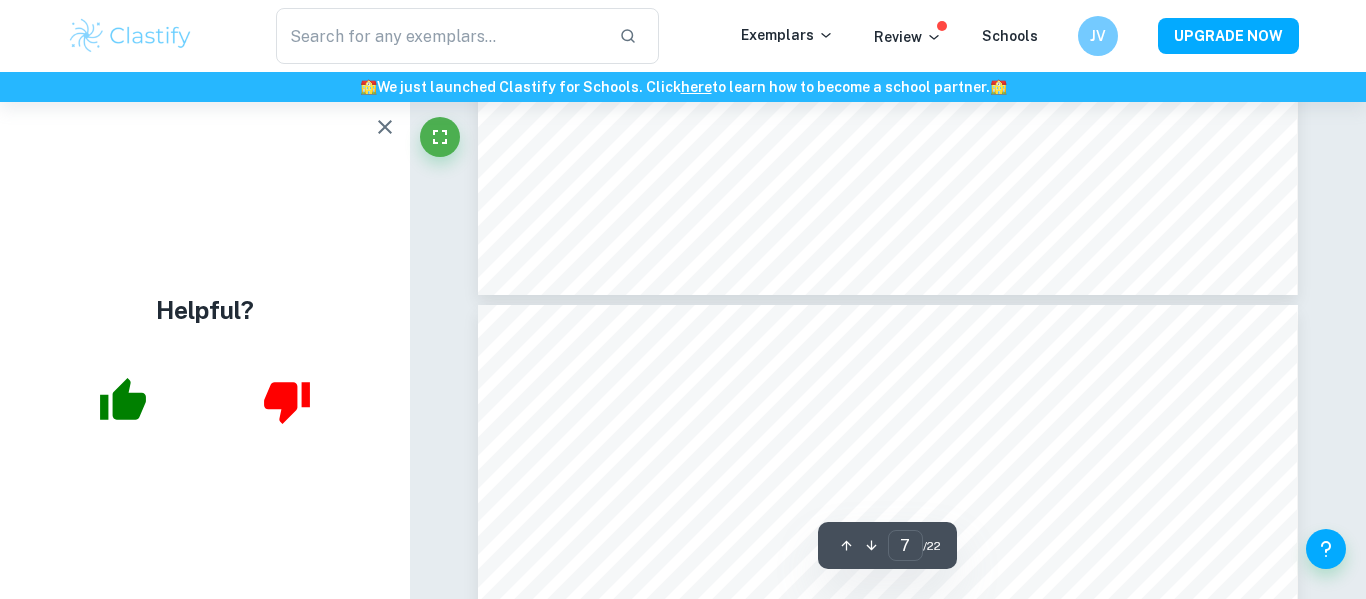 type on "8" 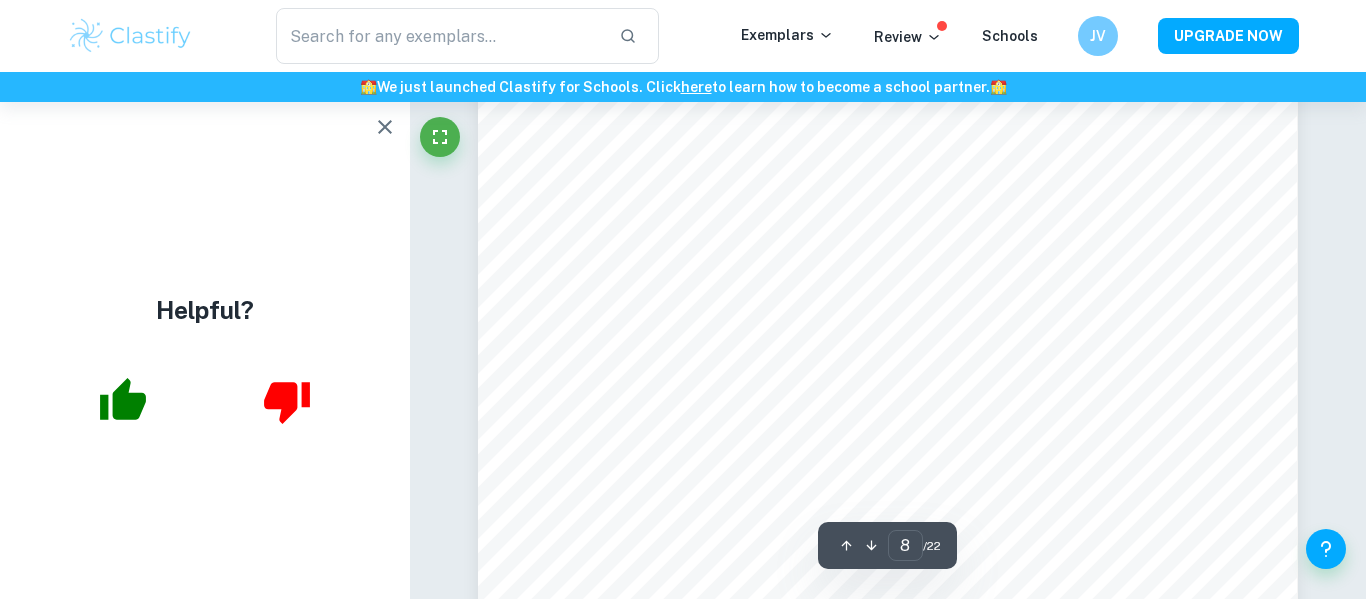 scroll, scrollTop: 9038, scrollLeft: 0, axis: vertical 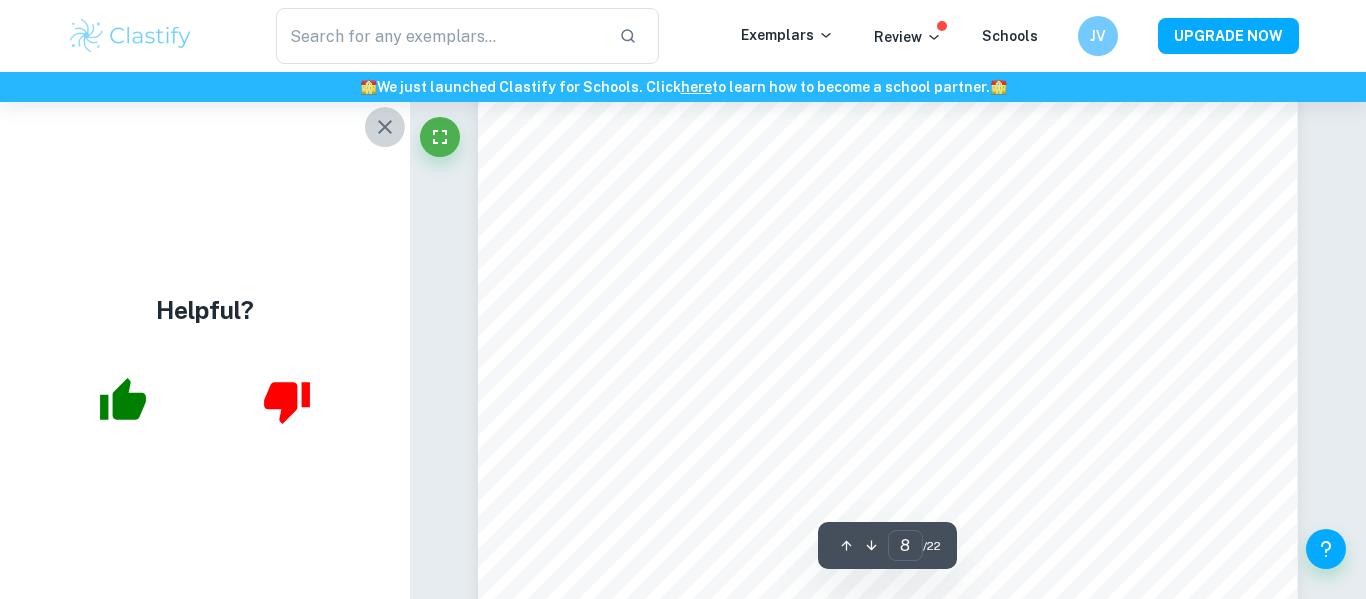 click 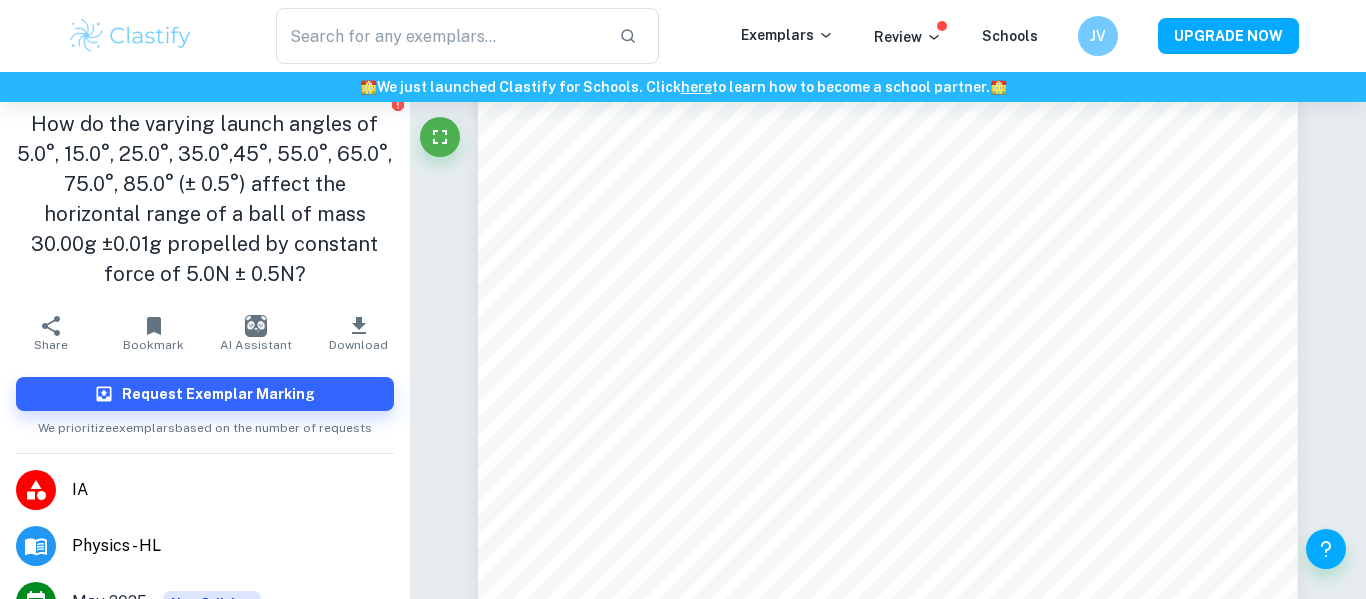 scroll, scrollTop: 0, scrollLeft: 0, axis: both 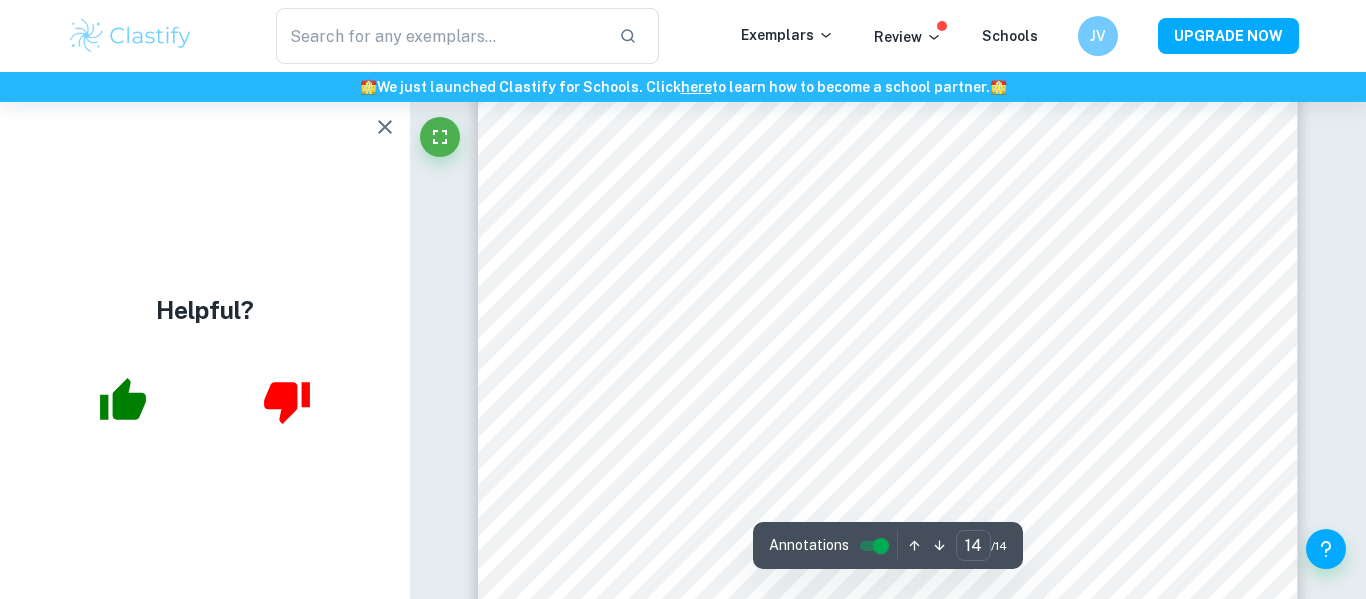 click 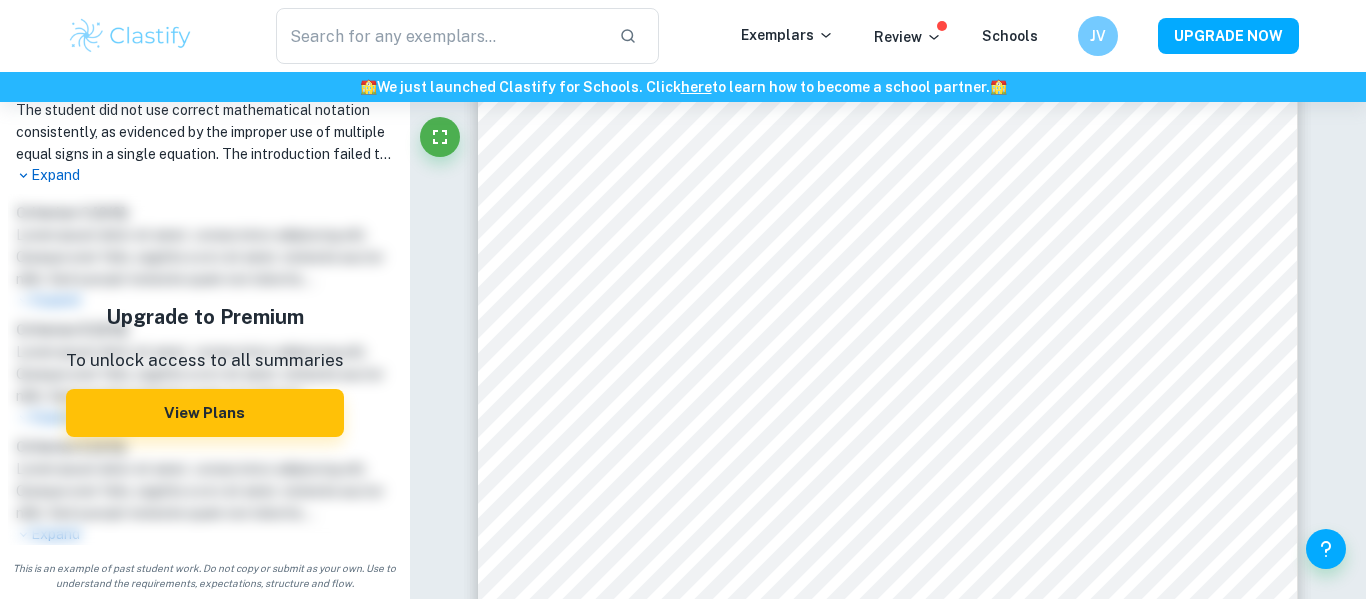 scroll, scrollTop: 0, scrollLeft: 0, axis: both 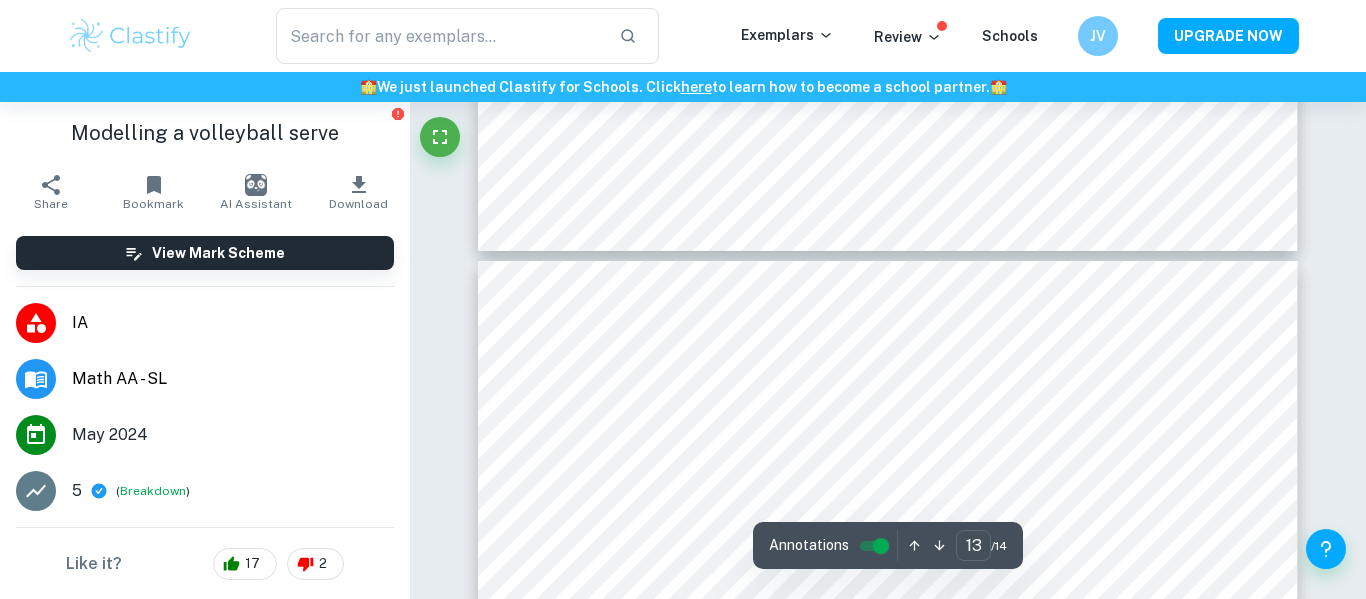 type on "12" 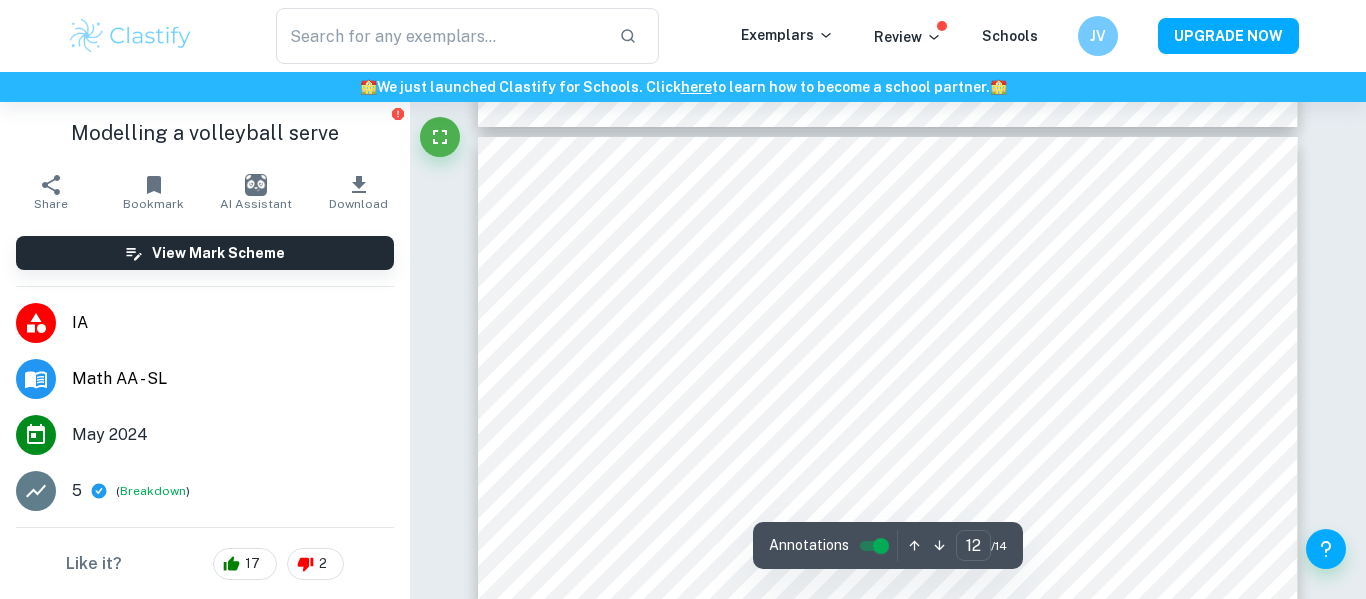 scroll, scrollTop: 13177, scrollLeft: 0, axis: vertical 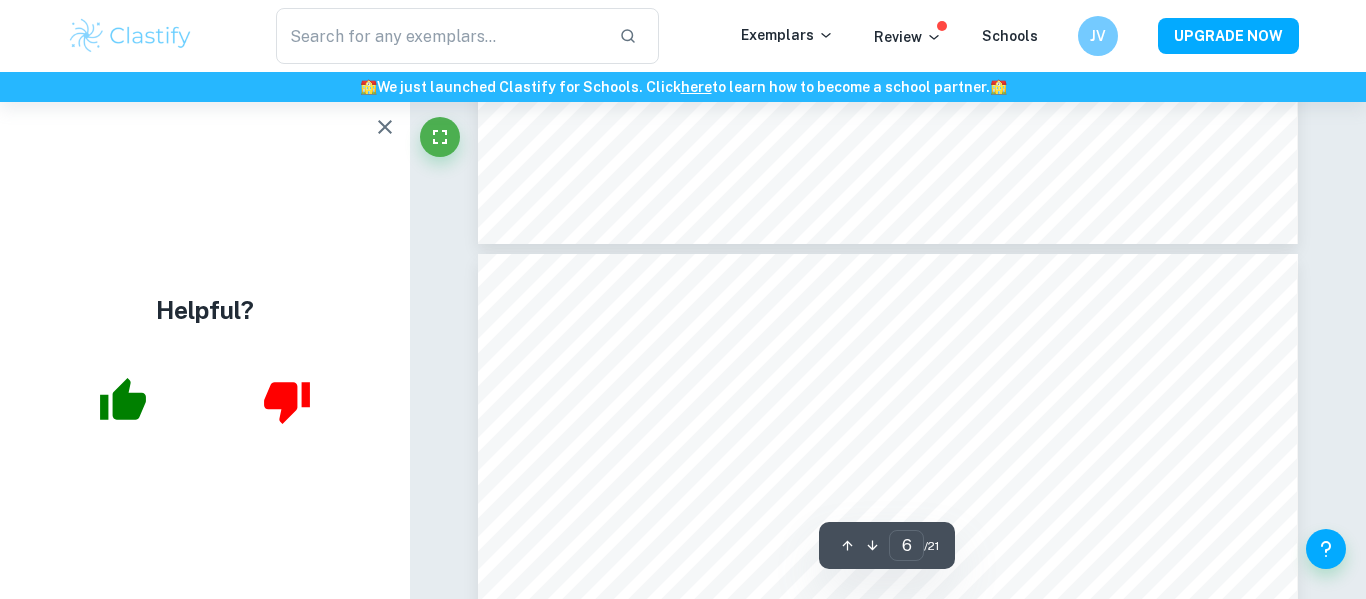type on "5" 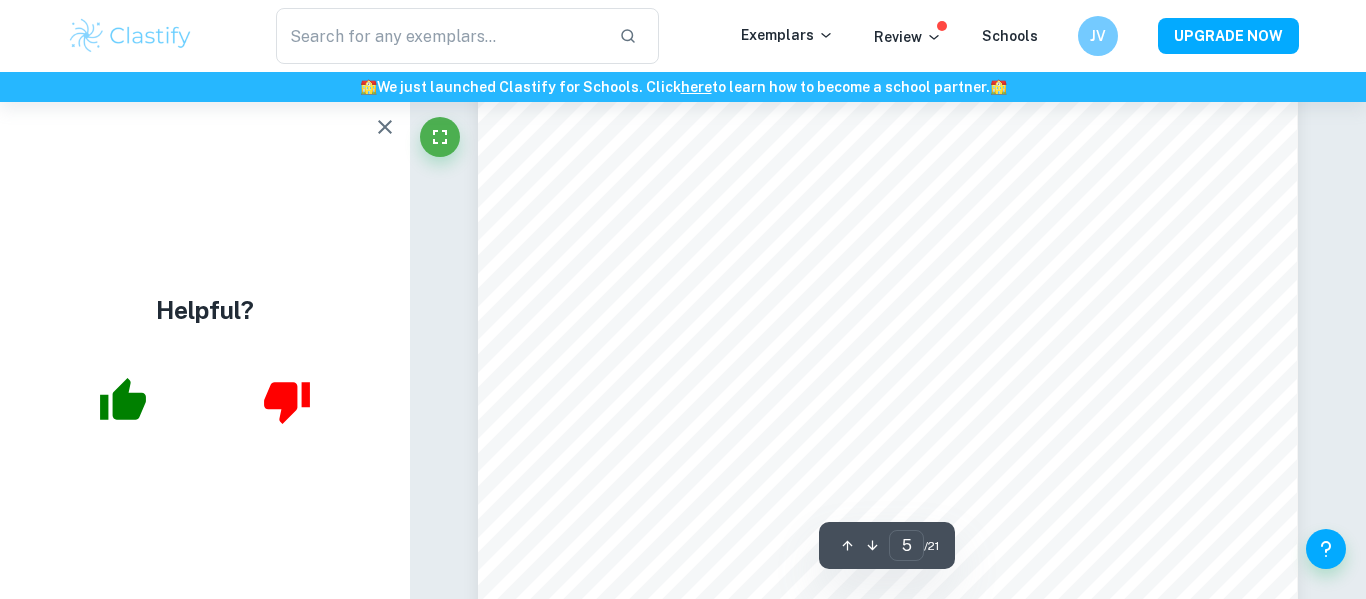 scroll, scrollTop: 5286, scrollLeft: 0, axis: vertical 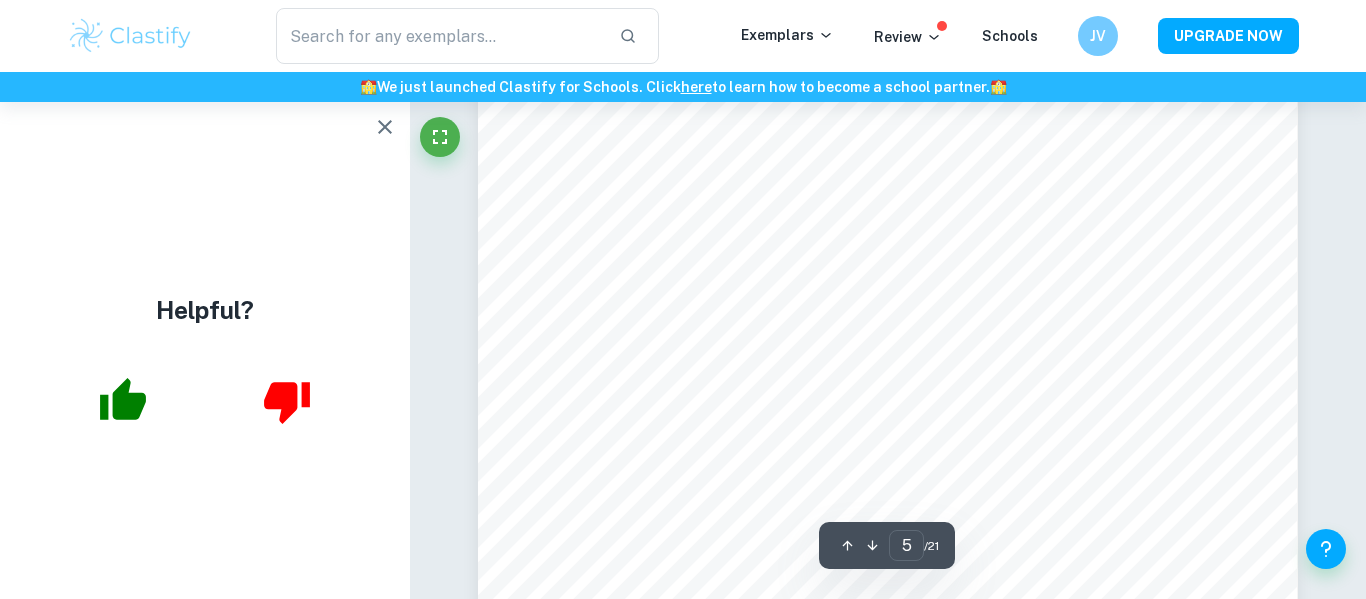 click 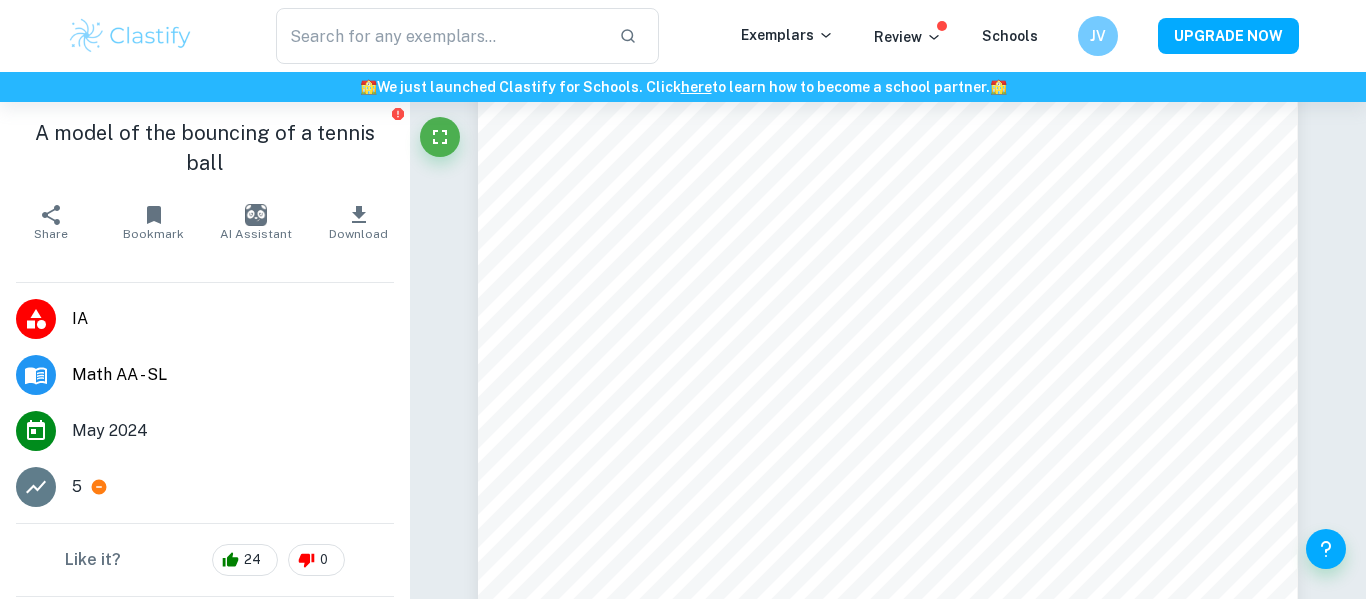 scroll, scrollTop: 14, scrollLeft: 0, axis: vertical 